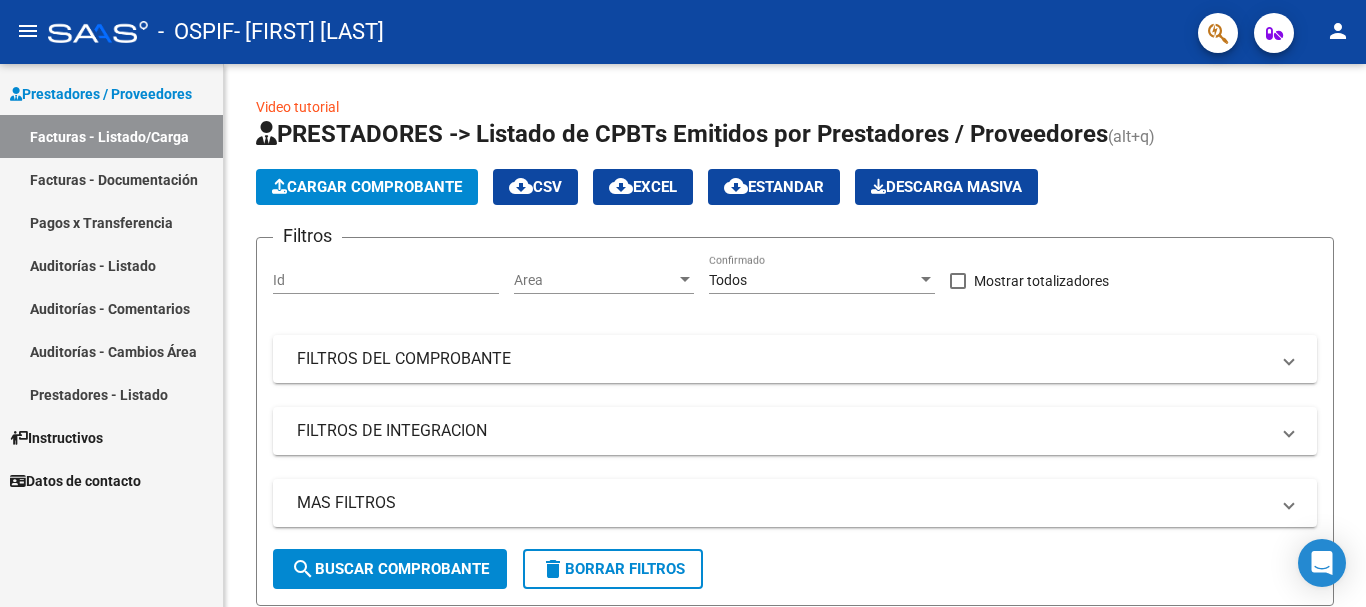 scroll, scrollTop: 0, scrollLeft: 0, axis: both 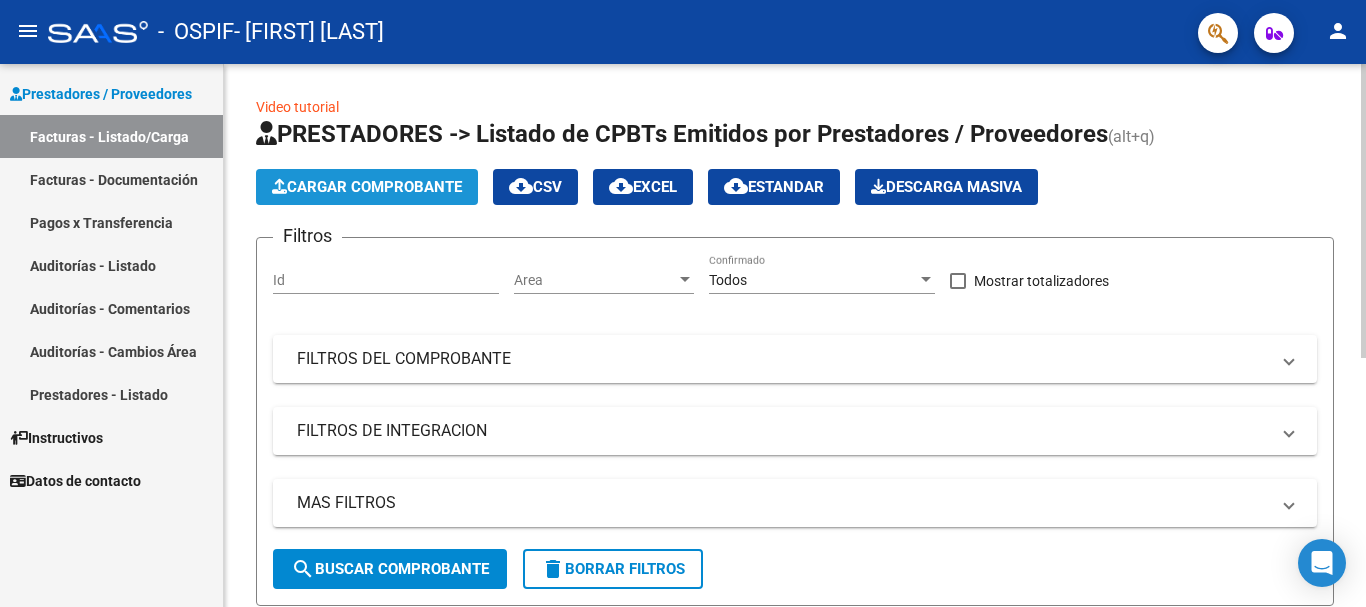 click on "Cargar Comprobante" 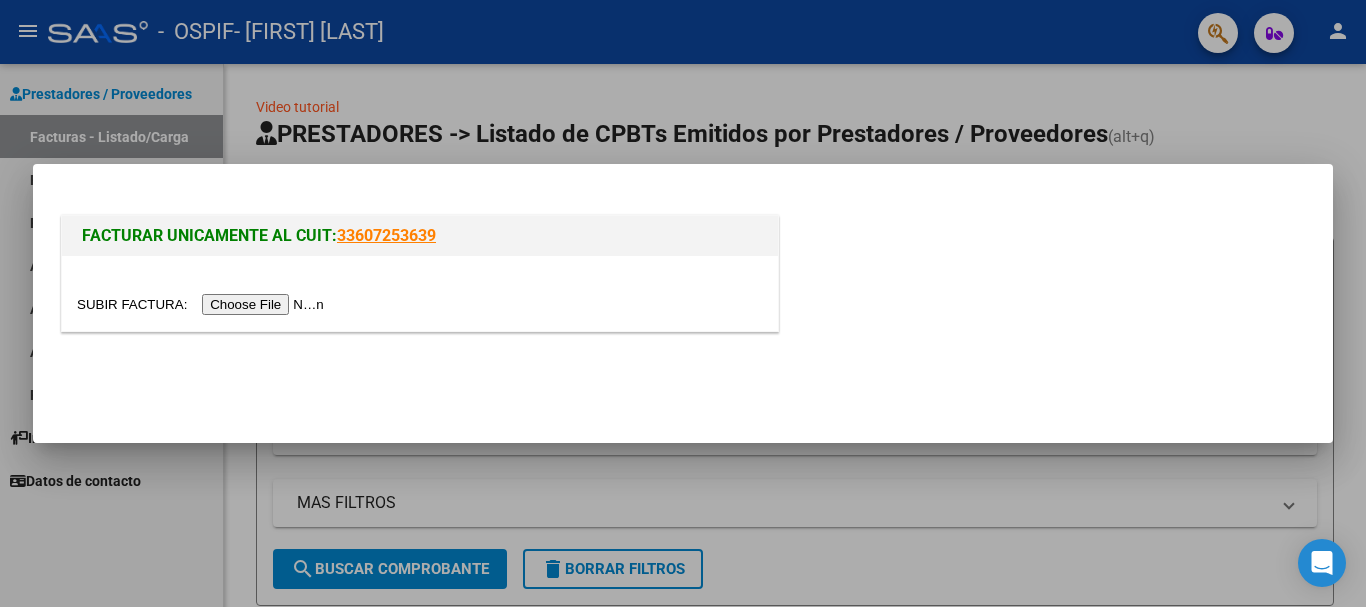 click at bounding box center [203, 304] 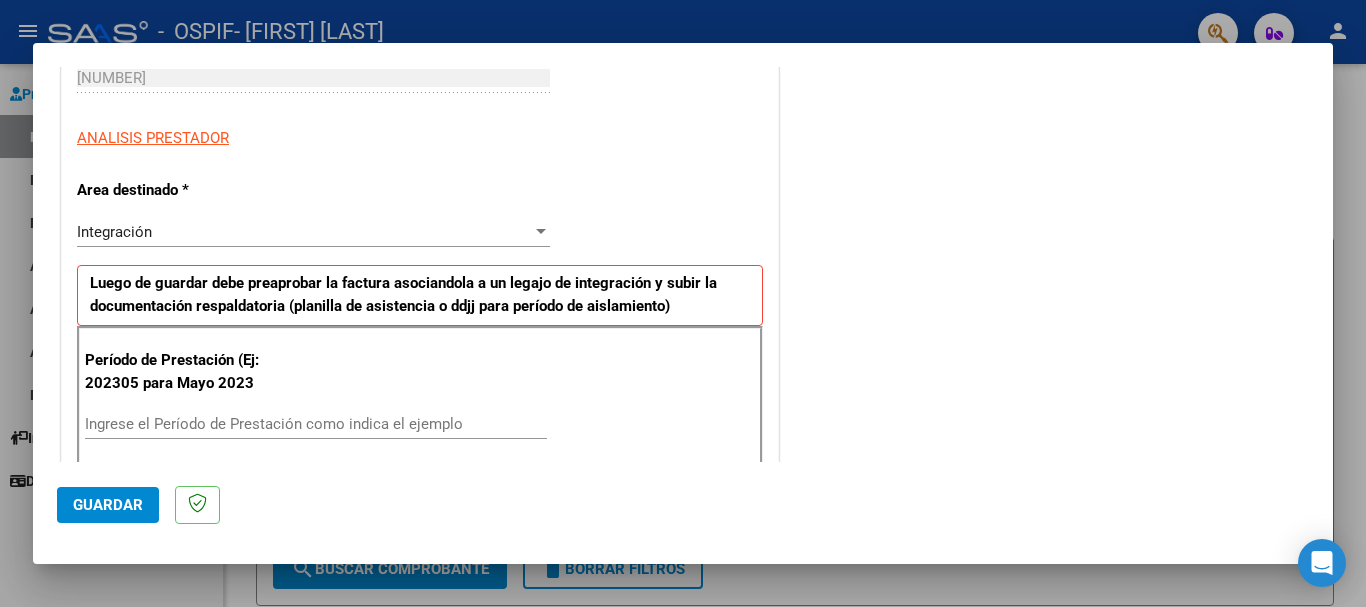 scroll, scrollTop: 324, scrollLeft: 0, axis: vertical 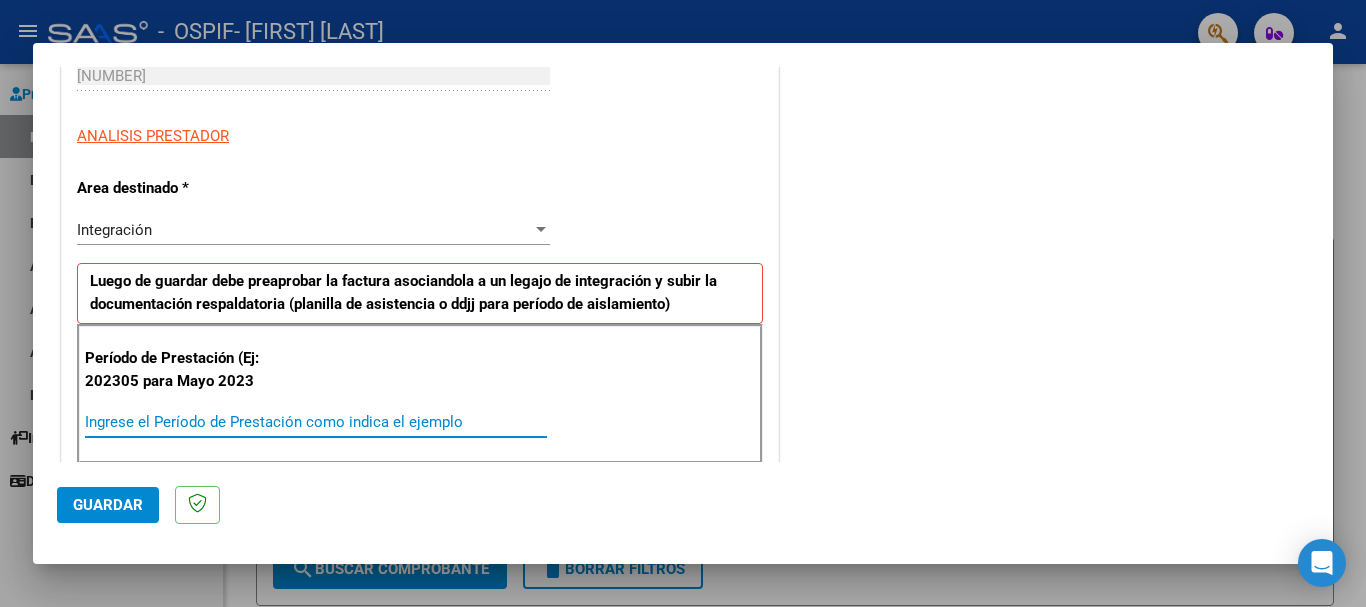 click on "Ingrese el Período de Prestación como indica el ejemplo" at bounding box center [316, 422] 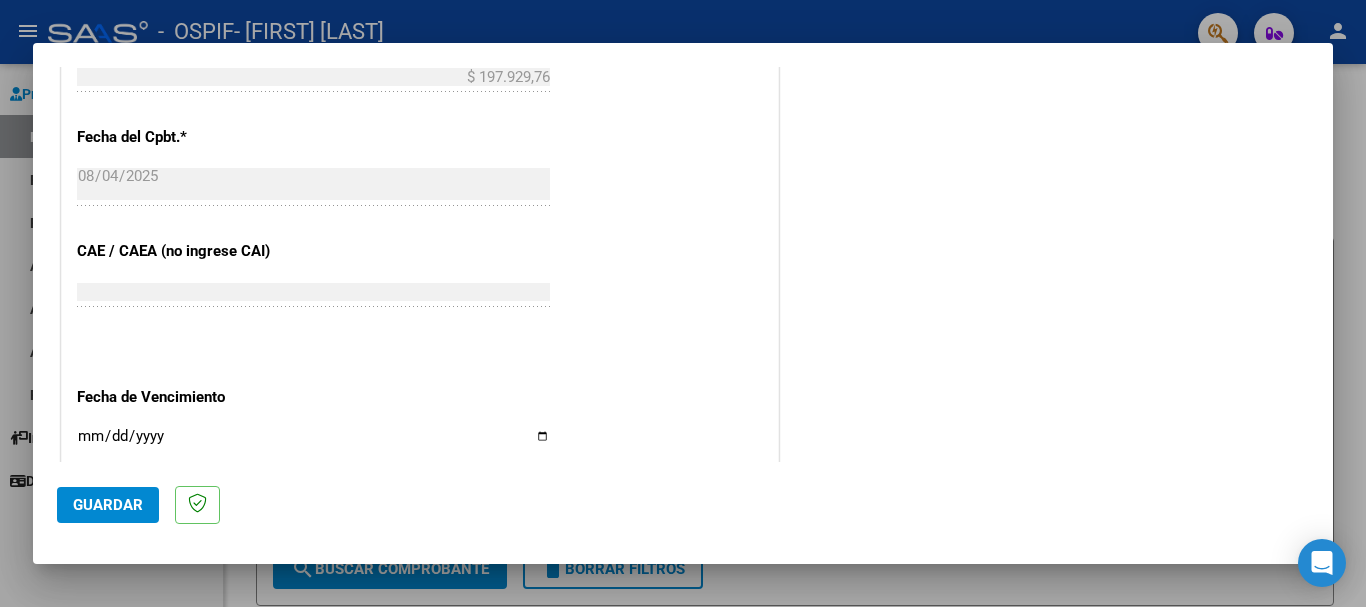 scroll, scrollTop: 1188, scrollLeft: 0, axis: vertical 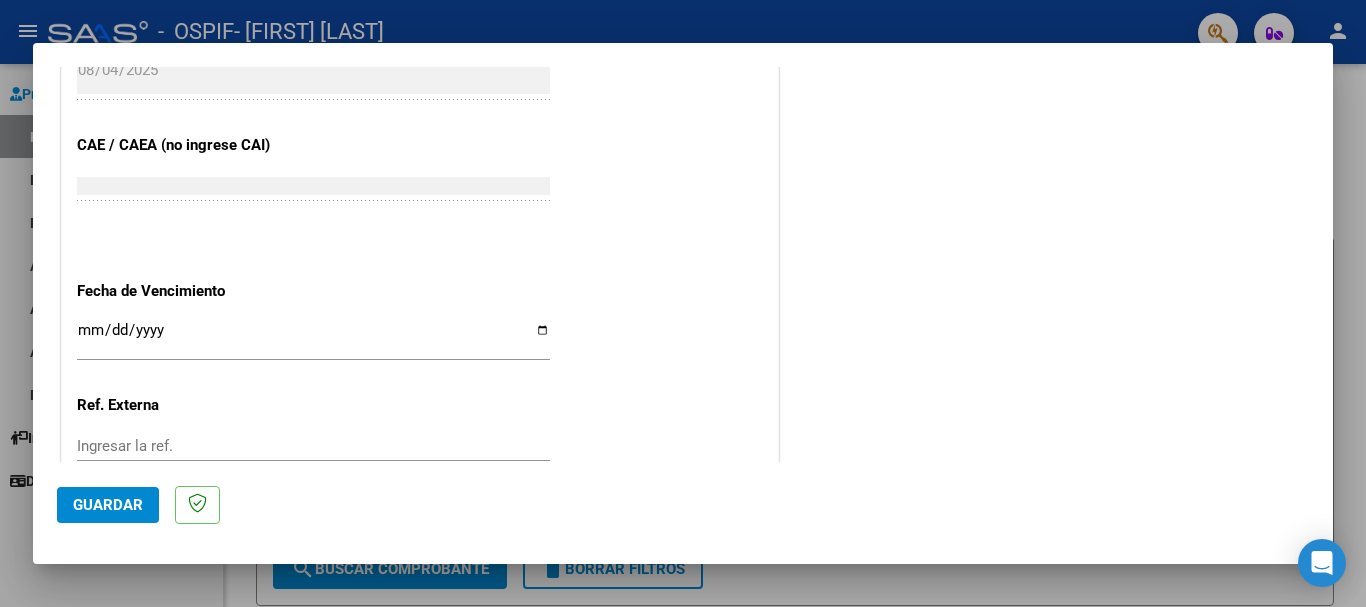 type on "202507" 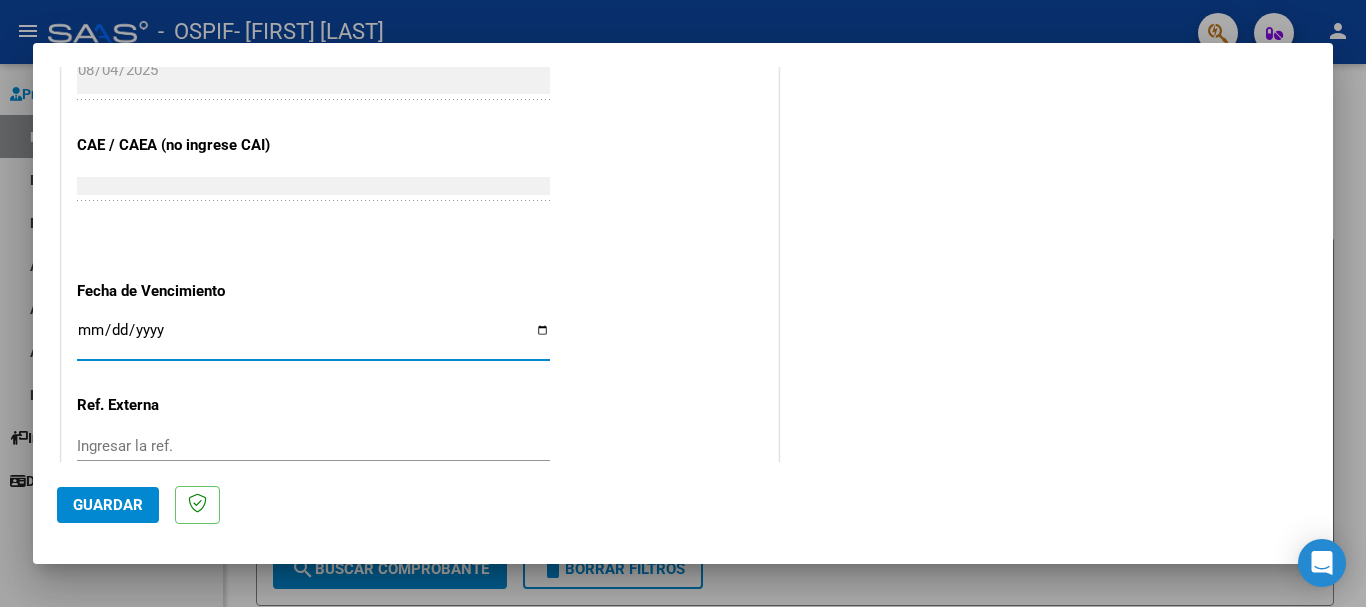 type on "2025-08-14" 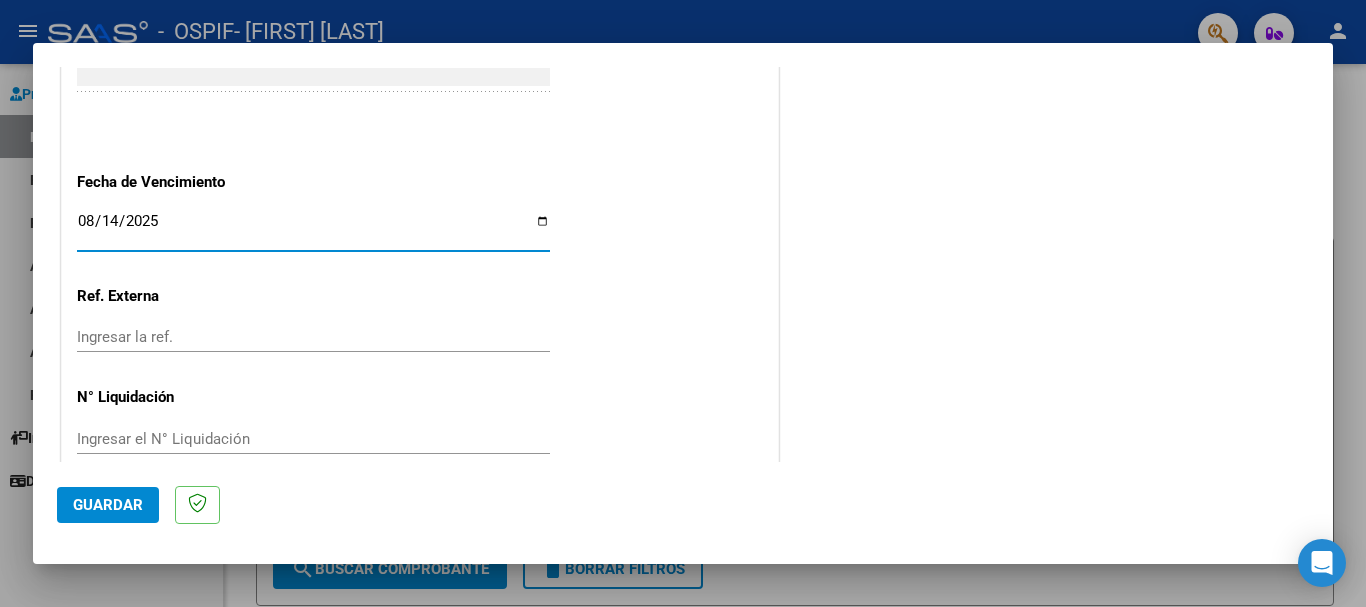 scroll, scrollTop: 1303, scrollLeft: 0, axis: vertical 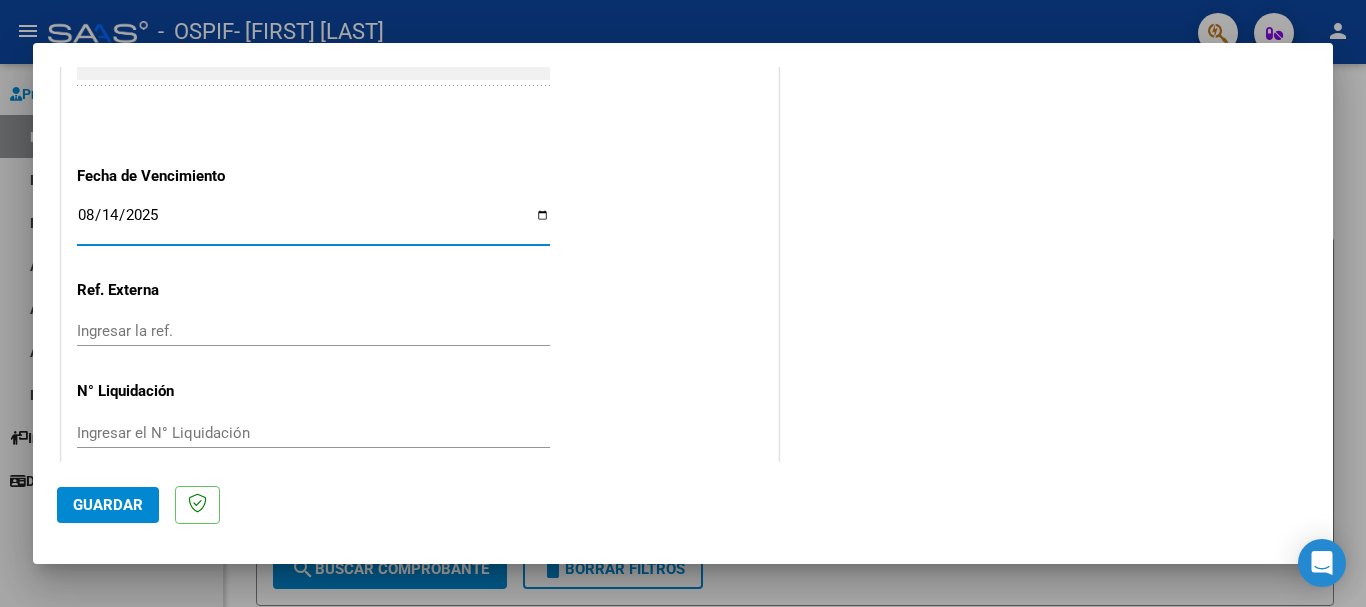 click on "Guardar" 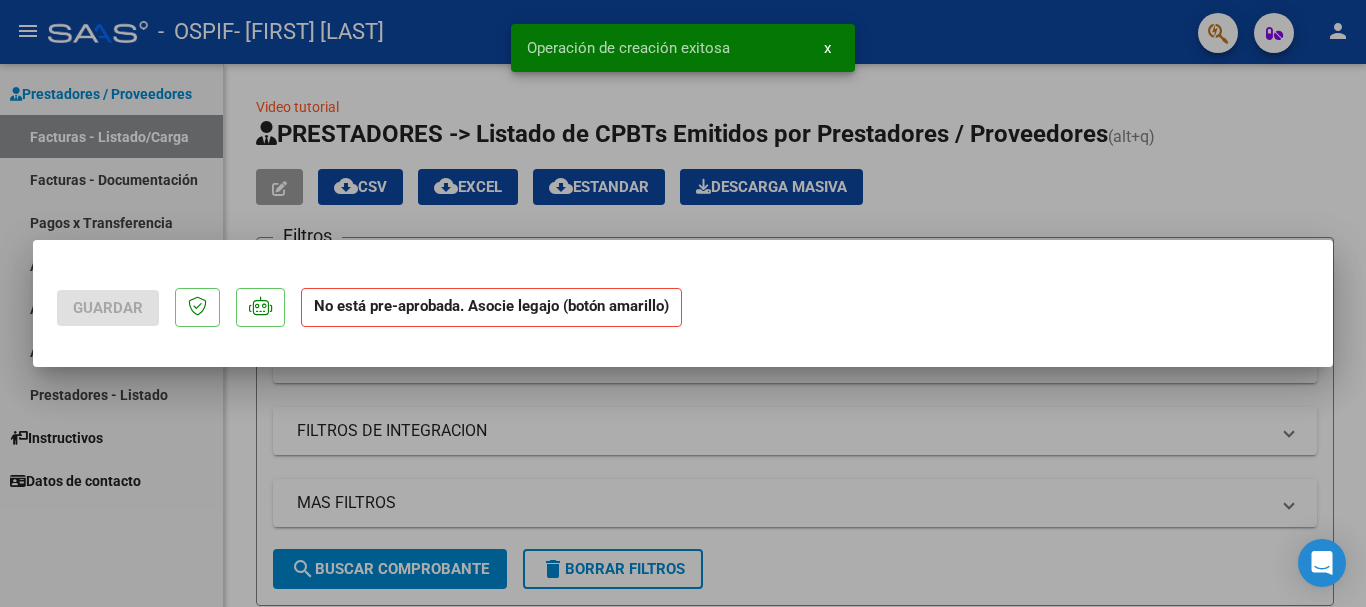 scroll, scrollTop: 0, scrollLeft: 0, axis: both 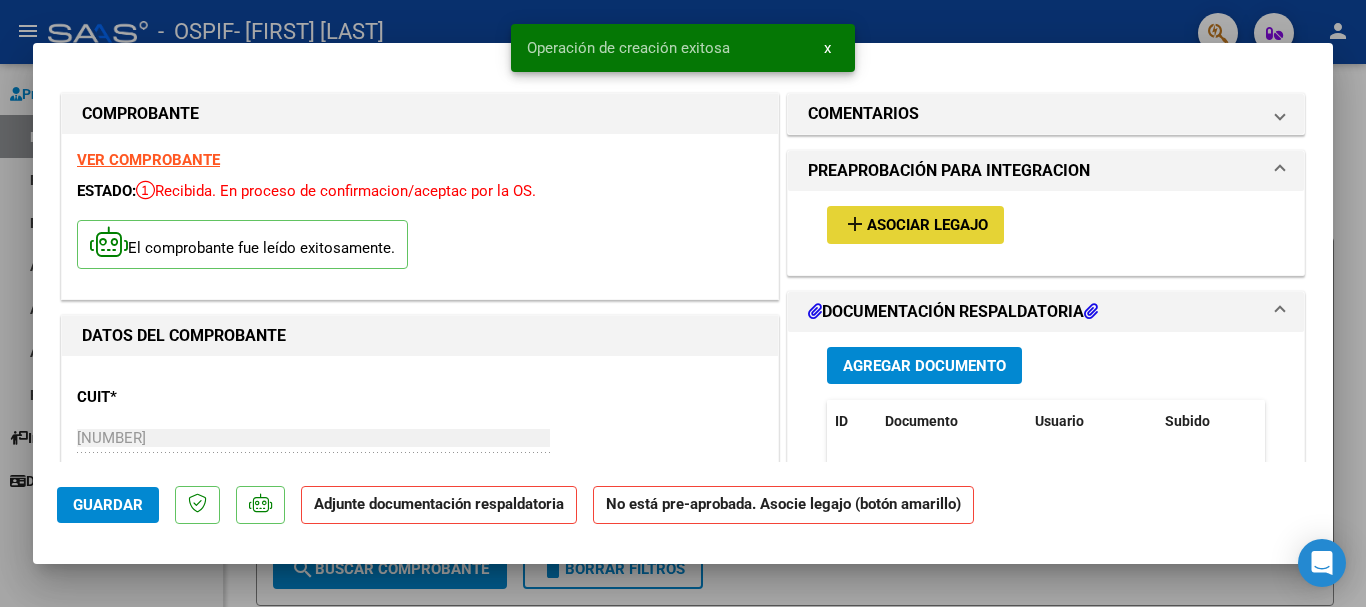 click on "add Asociar Legajo" at bounding box center [915, 224] 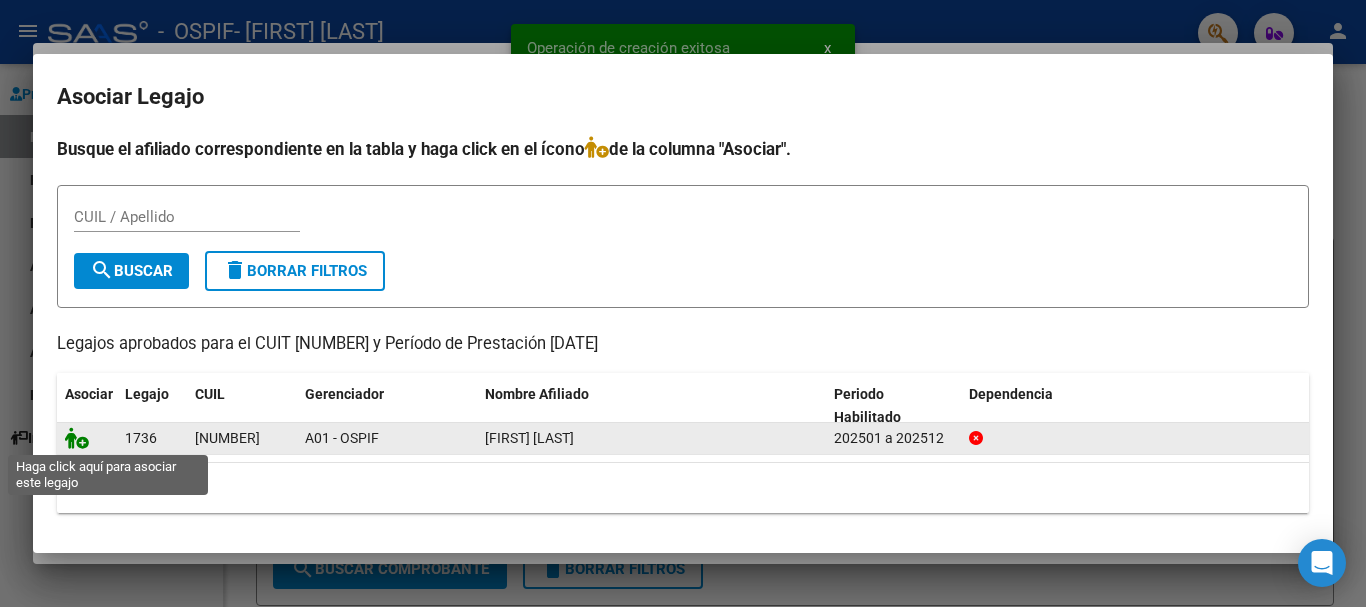 click 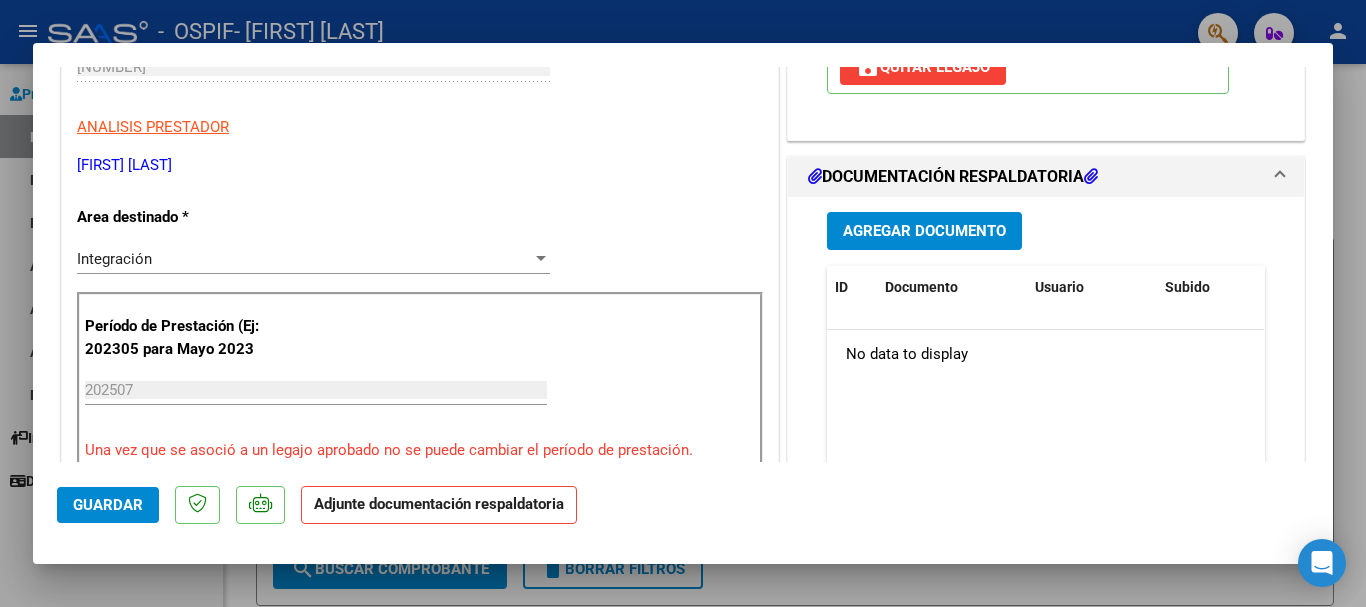 scroll, scrollTop: 324, scrollLeft: 0, axis: vertical 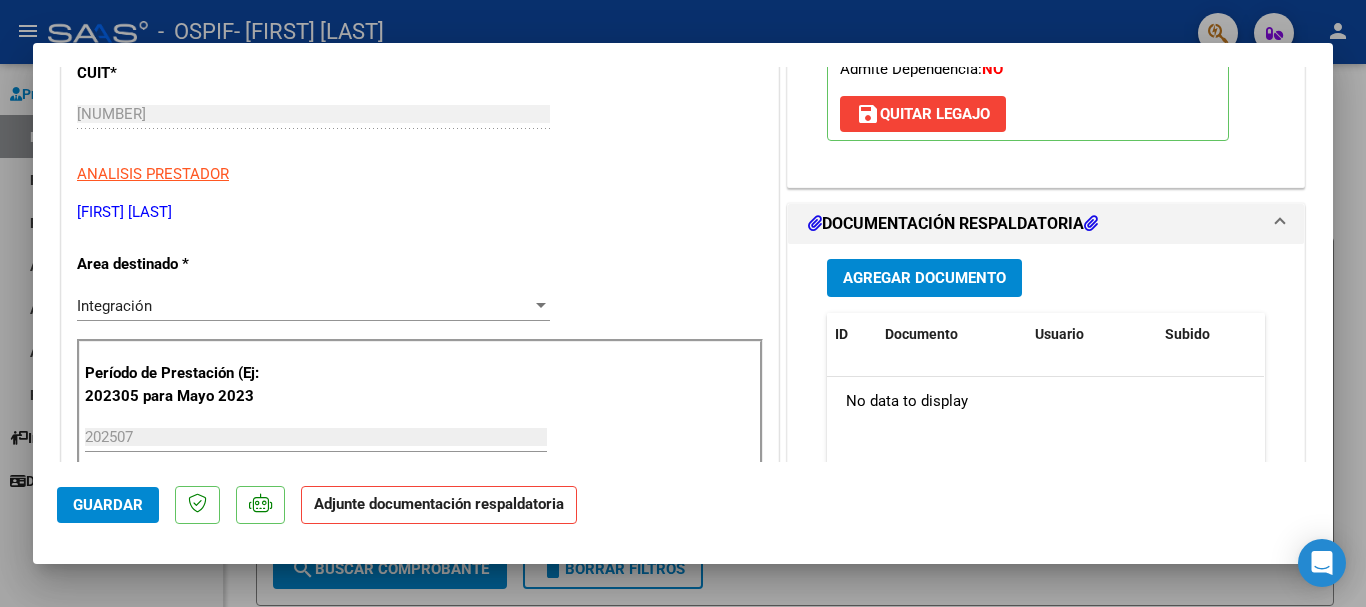 click on "Agregar Documento" at bounding box center [924, 279] 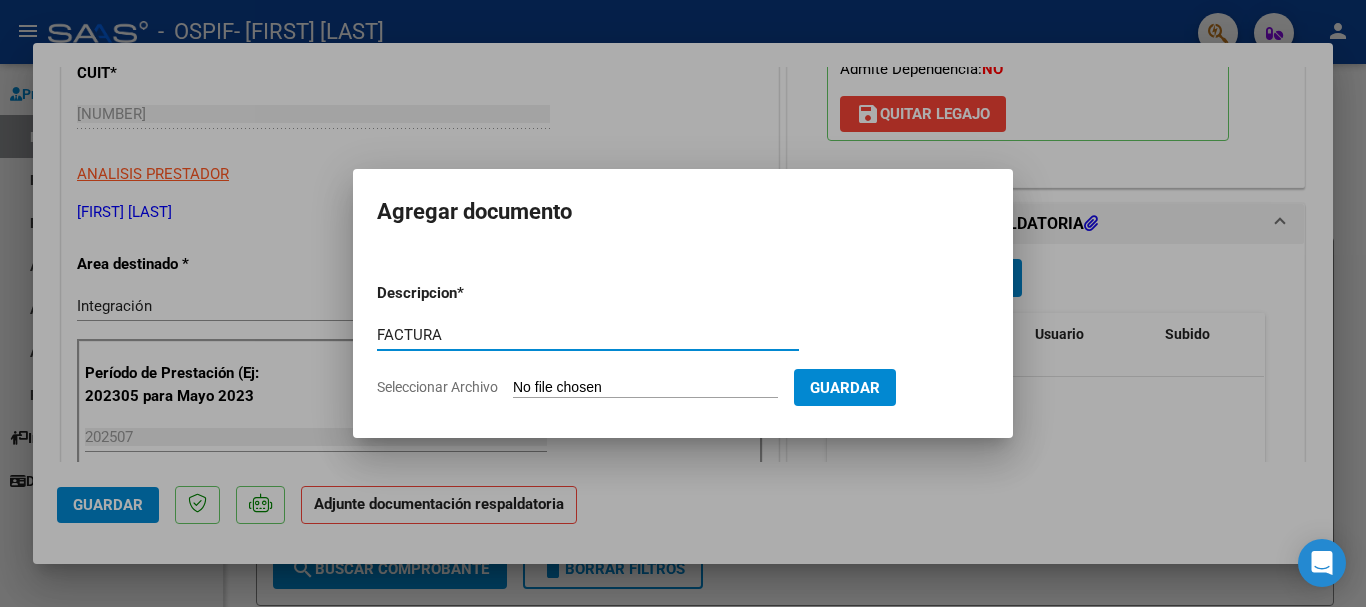 type on "FACTURA" 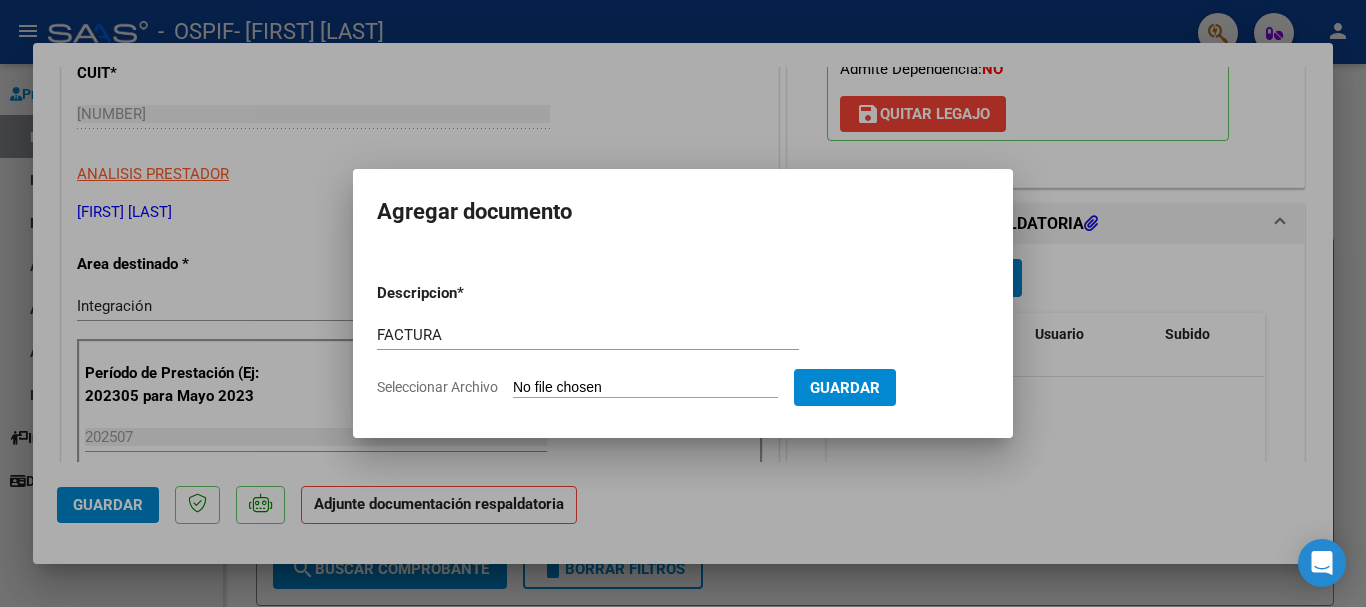 type on "C:\fakepath\FACT PC JULIO.pdf" 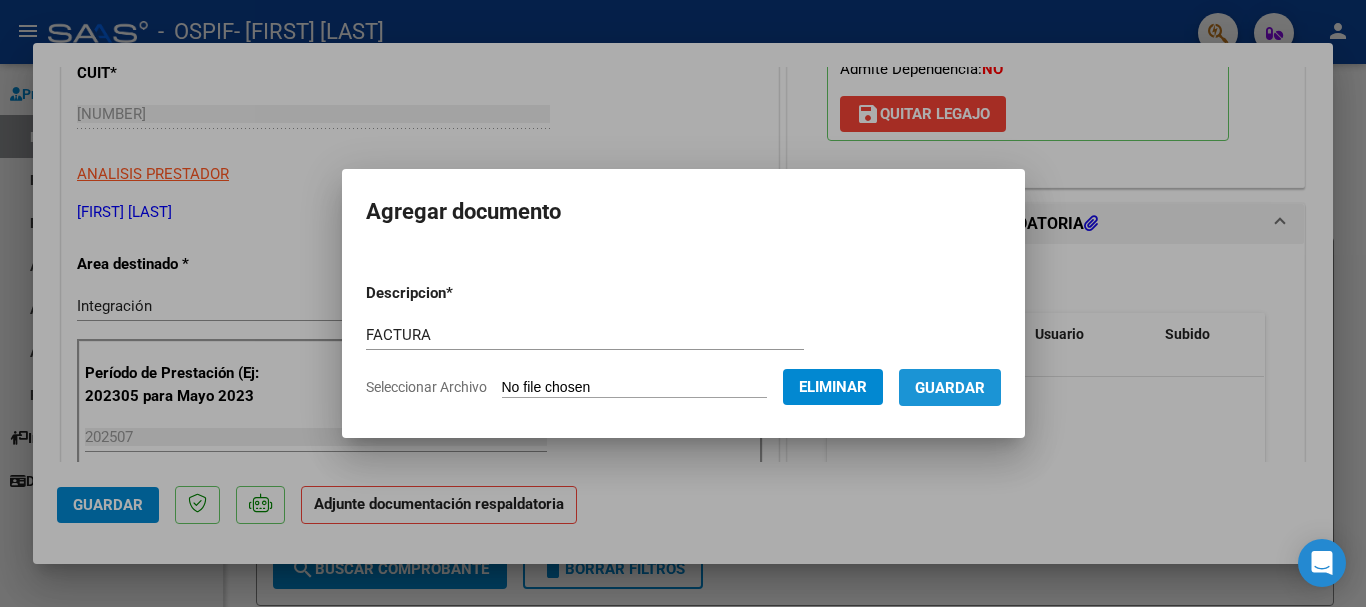 click on "Guardar" at bounding box center [950, 388] 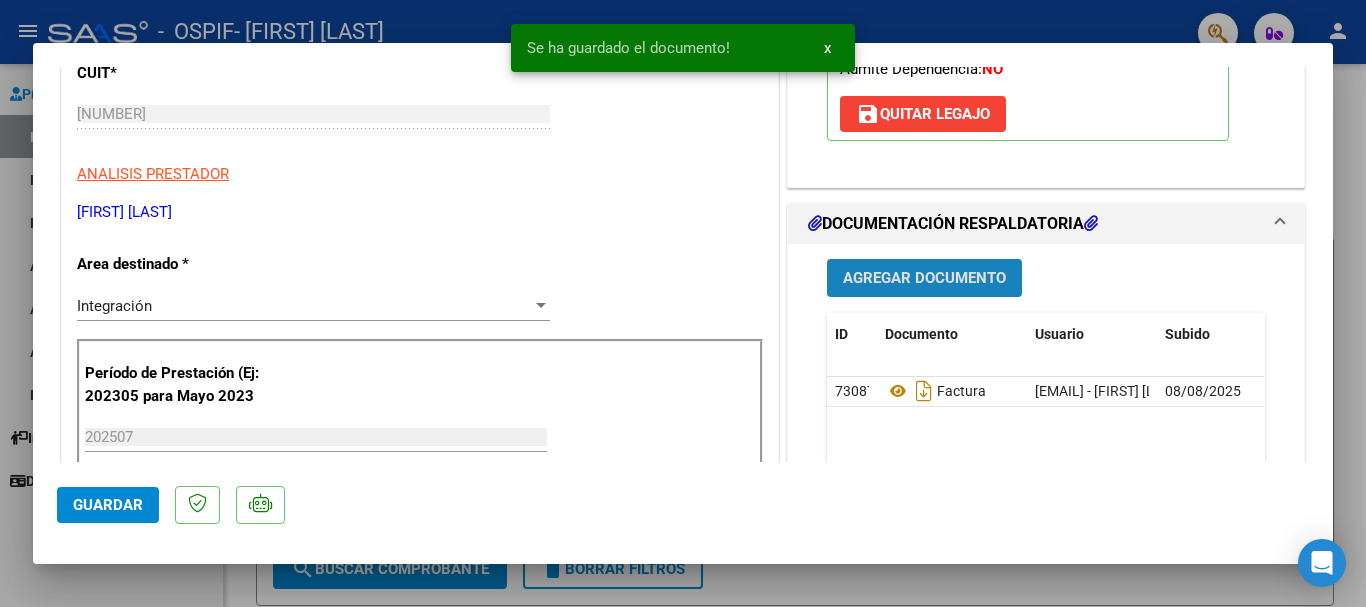 click on "Agregar Documento" at bounding box center [924, 279] 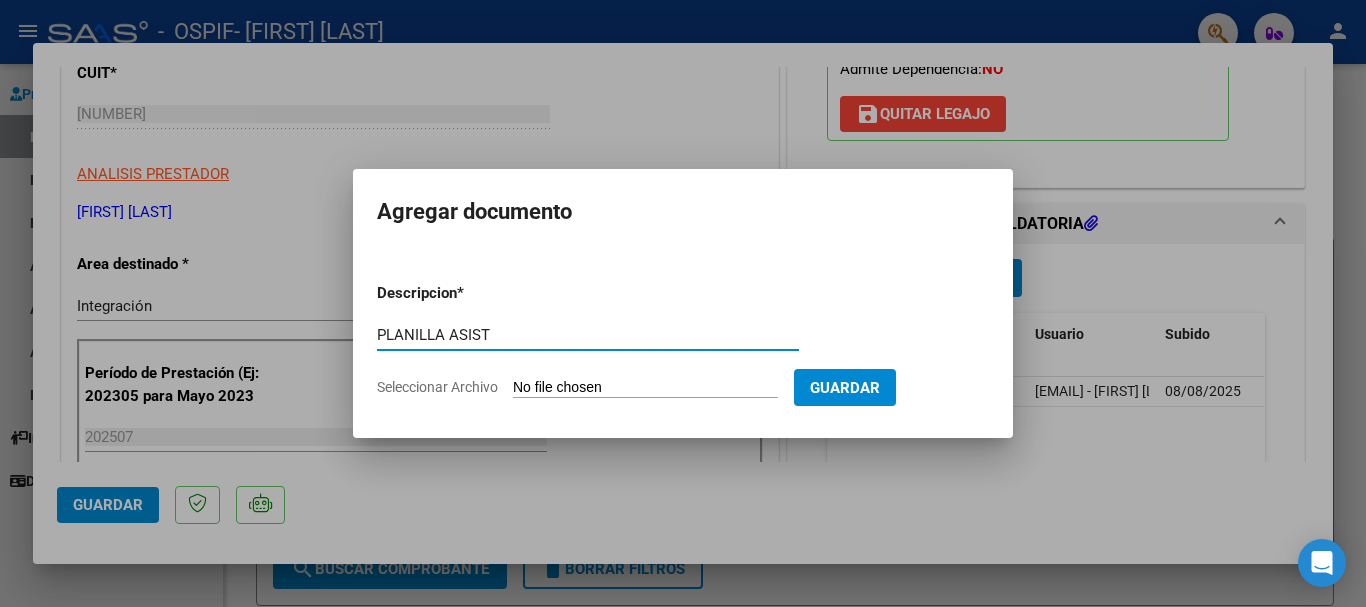 type on "PLANILLA ASIST" 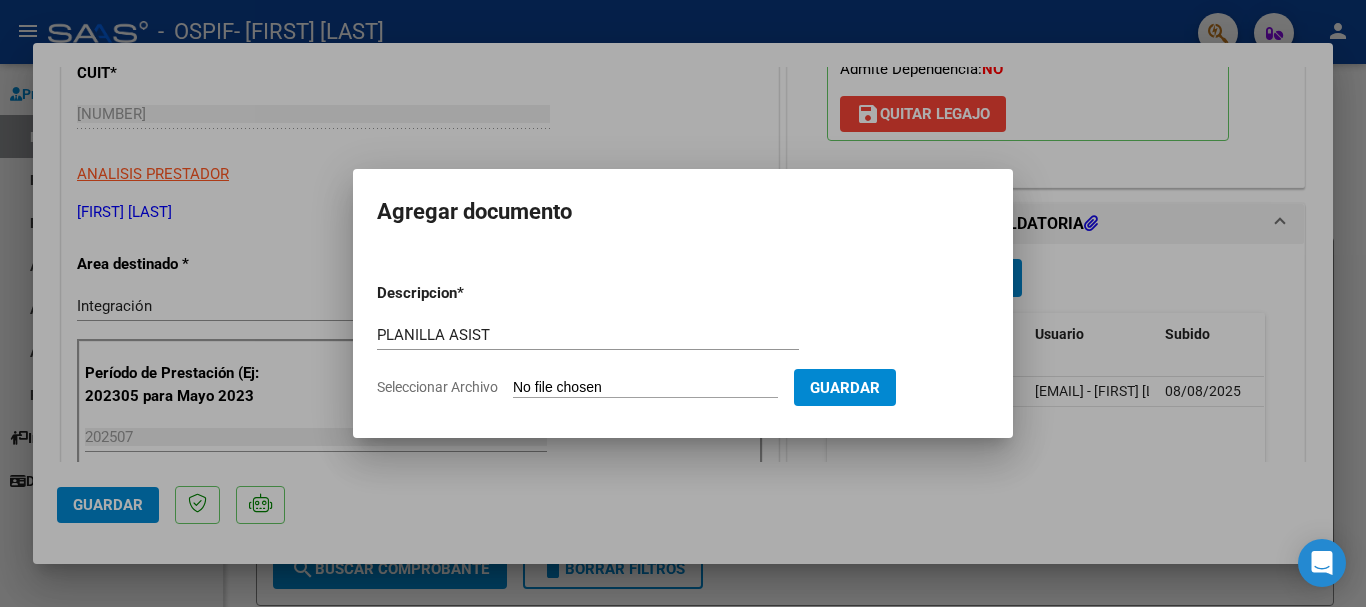click on "Seleccionar Archivo" at bounding box center (645, 388) 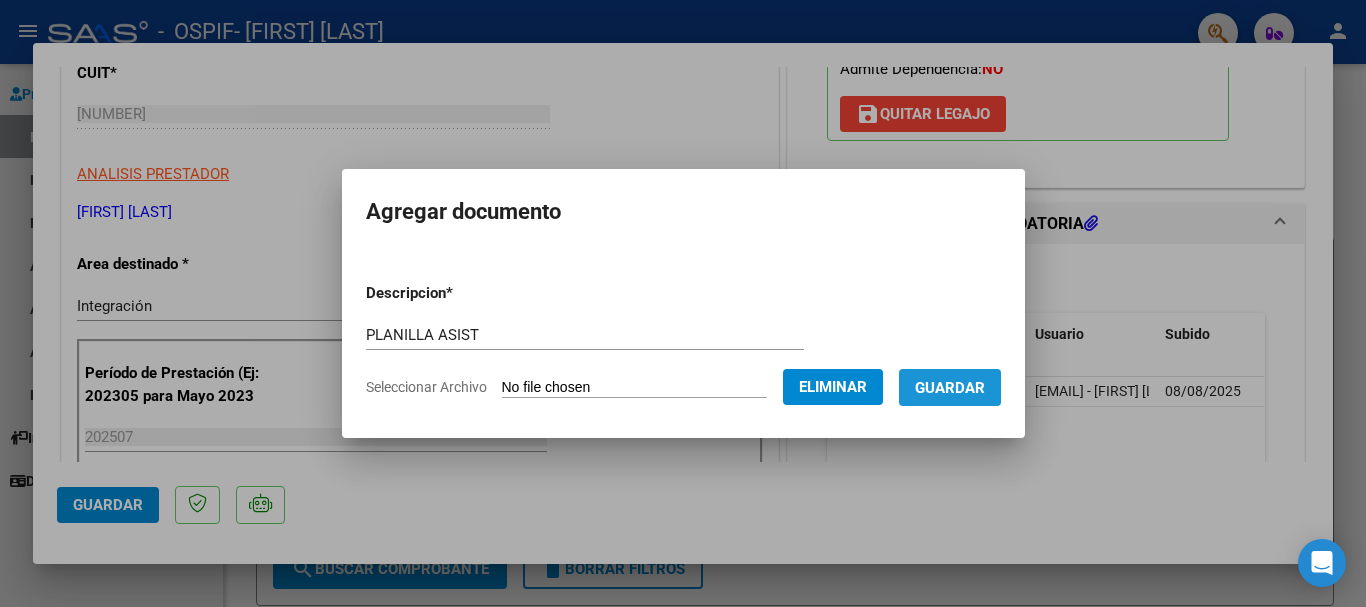click on "Guardar" at bounding box center [950, 388] 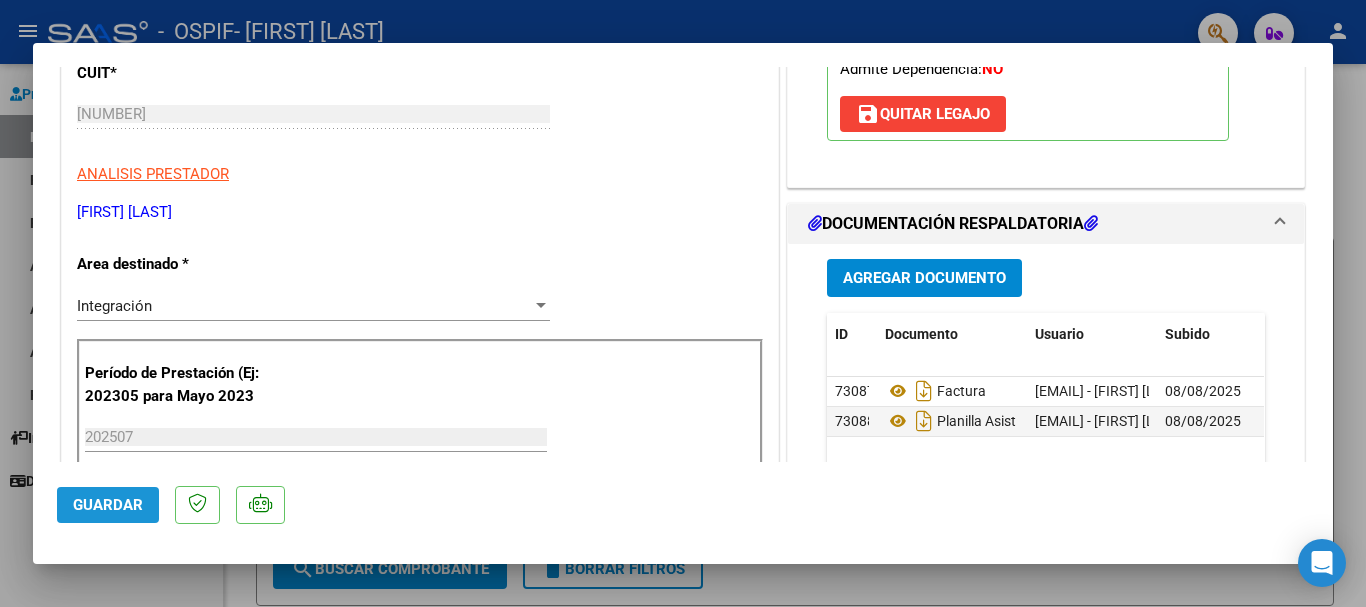 click on "Guardar" 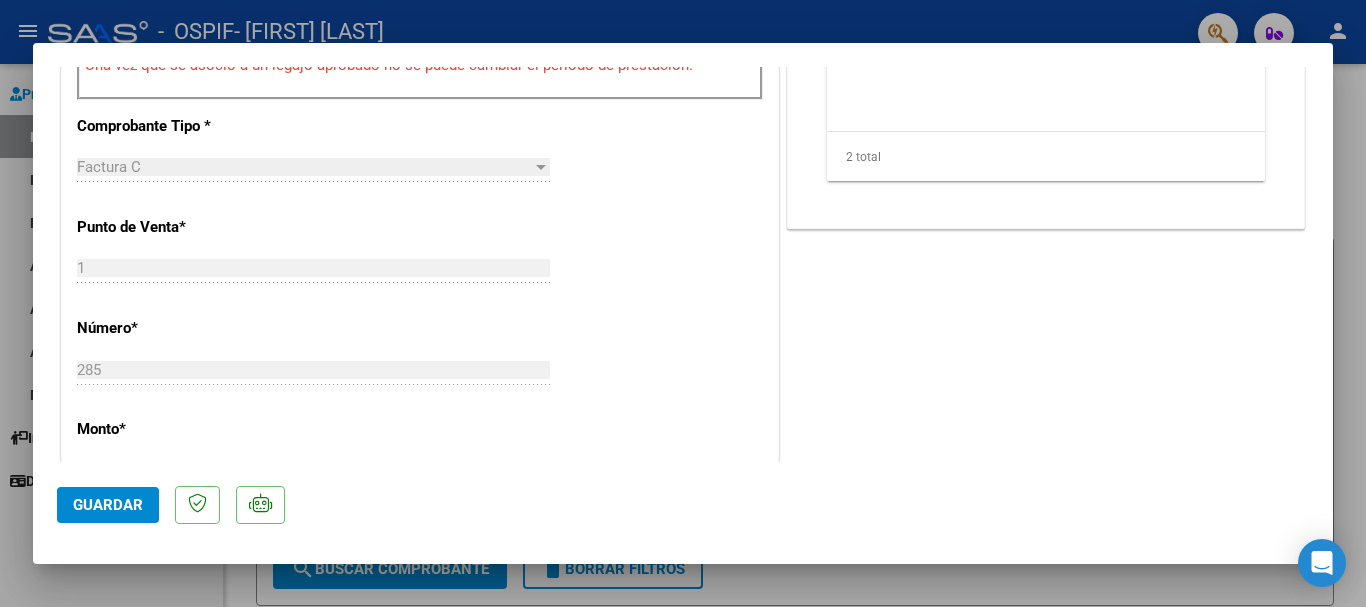scroll, scrollTop: 864, scrollLeft: 0, axis: vertical 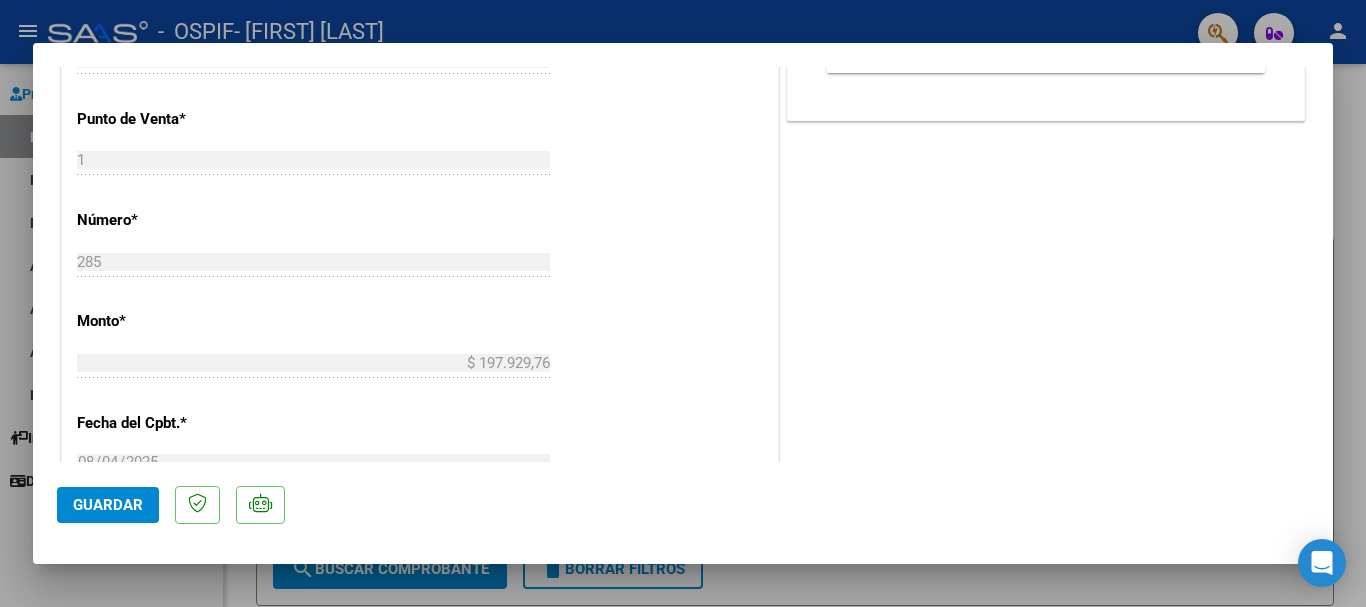 click at bounding box center [683, 303] 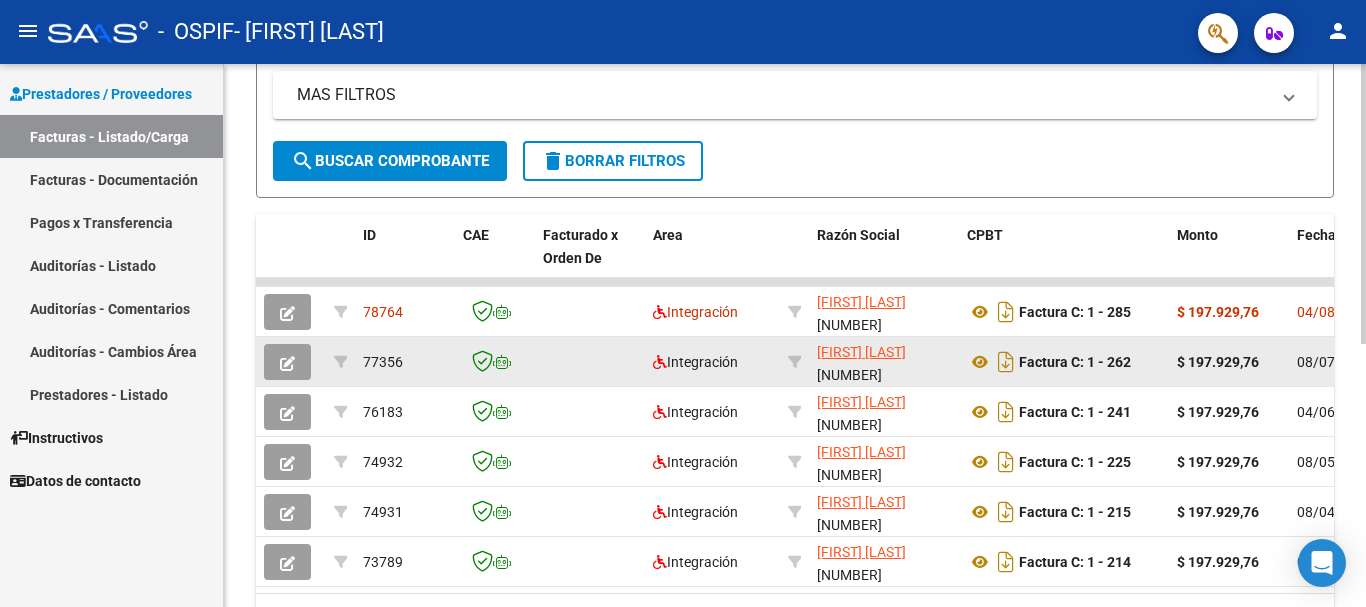 scroll, scrollTop: 0, scrollLeft: 0, axis: both 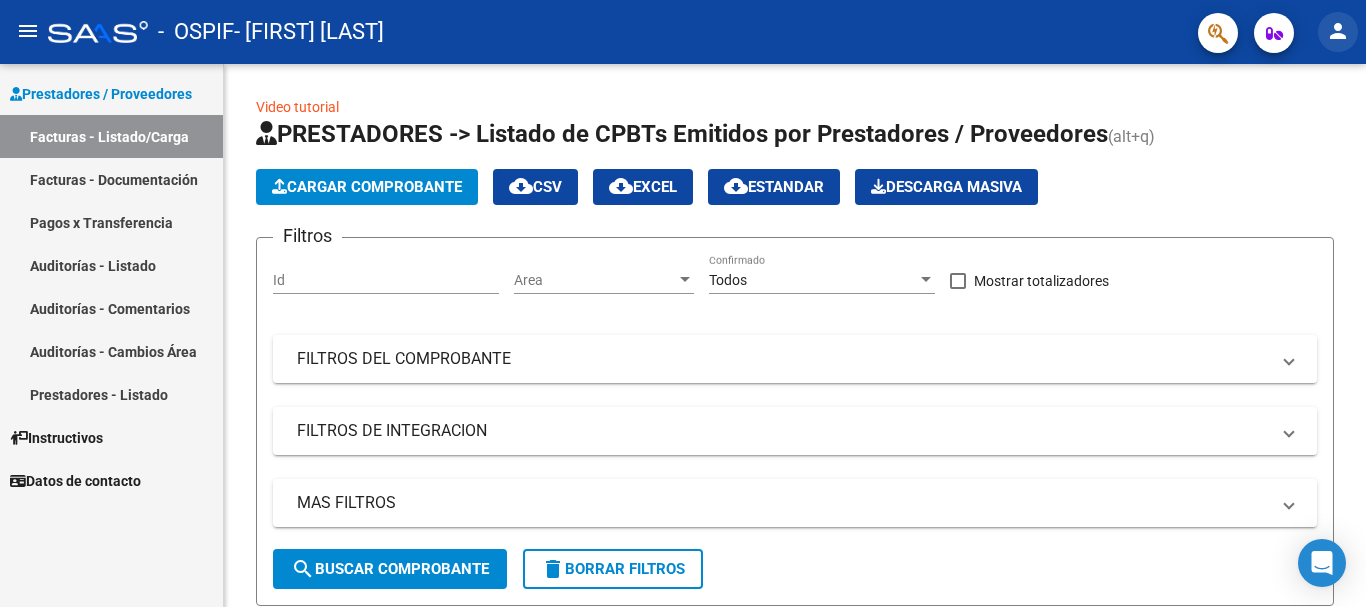 click on "person" 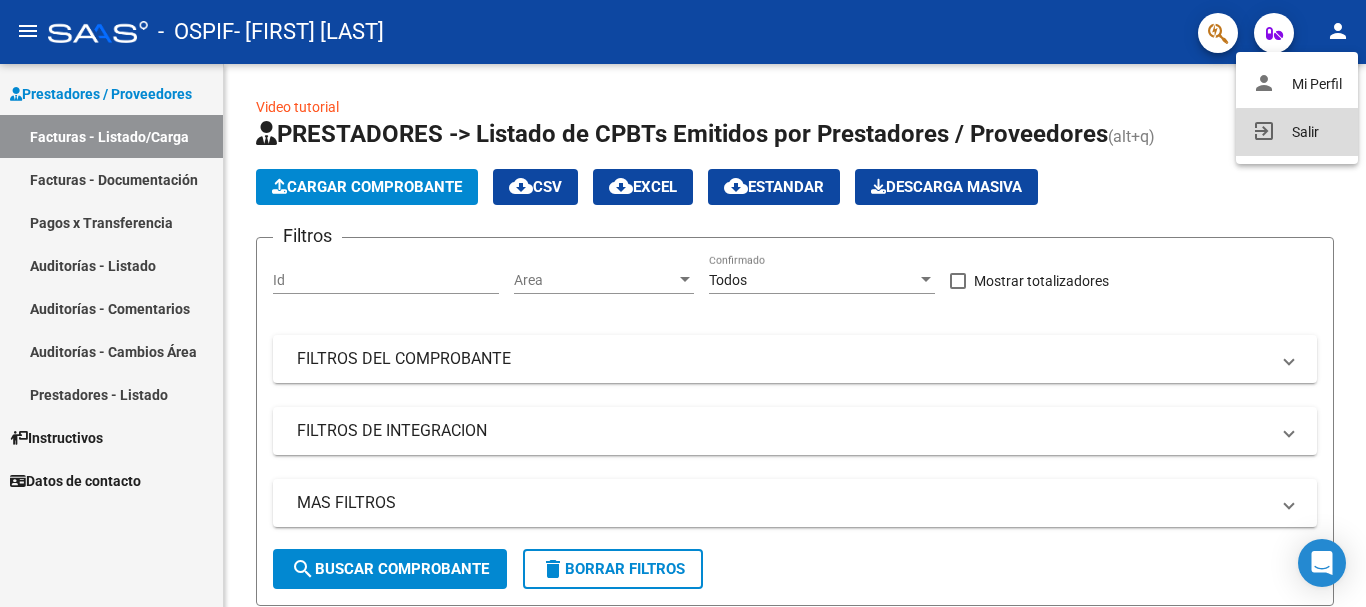 click on "exit_to_app  Salir" at bounding box center (1297, 132) 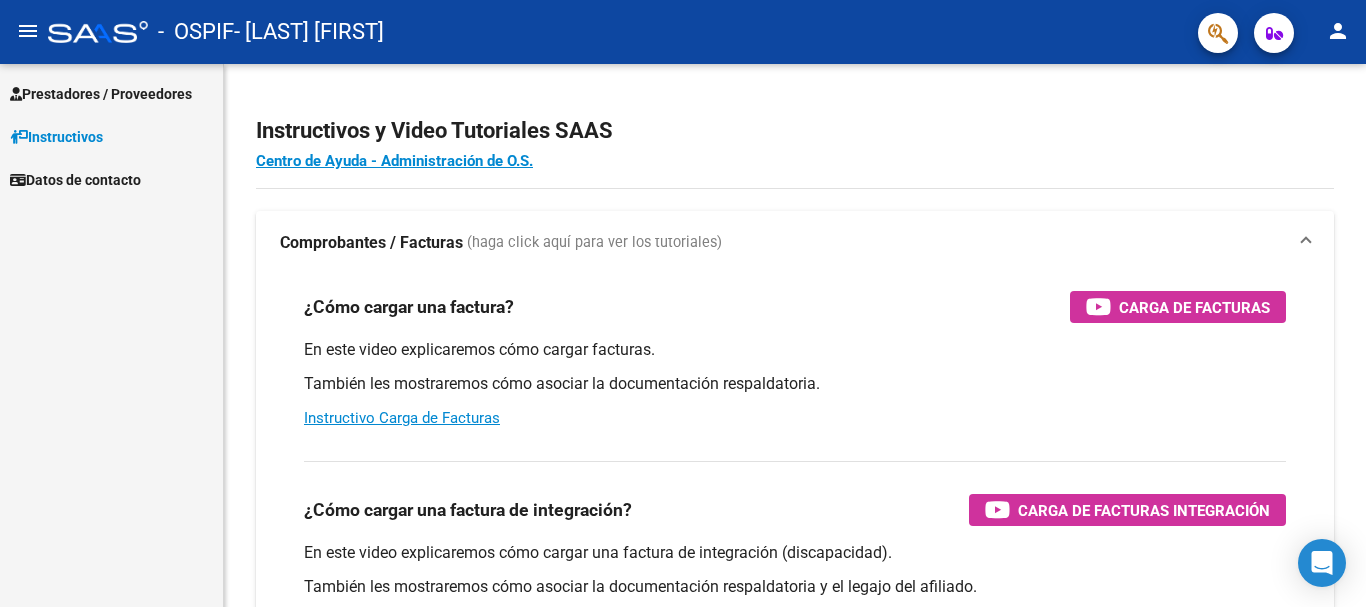 scroll, scrollTop: 0, scrollLeft: 0, axis: both 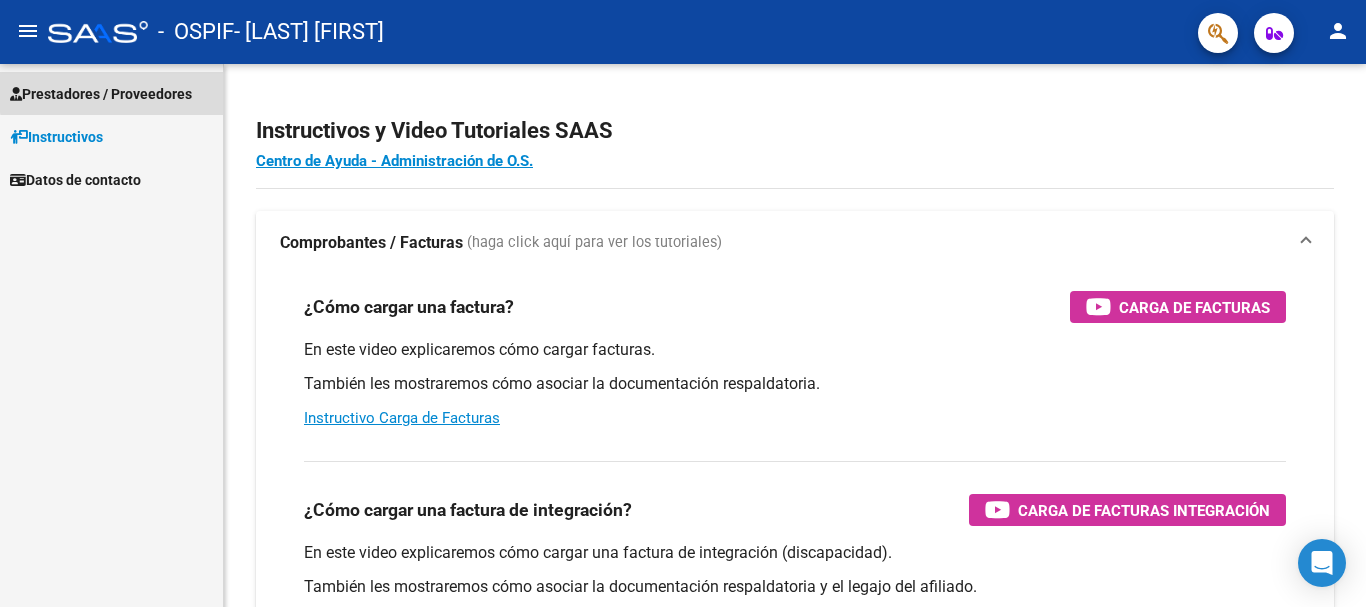 click on "Prestadores / Proveedores" at bounding box center [101, 94] 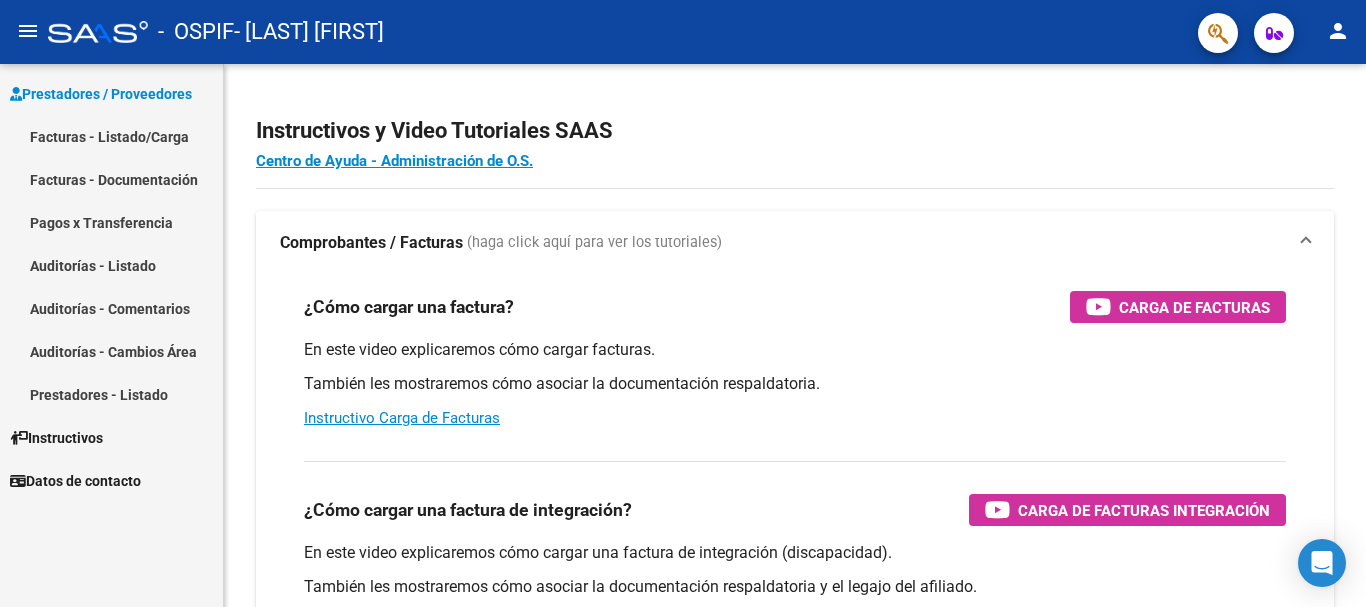 click on "Facturas - Listado/Carga" at bounding box center [111, 136] 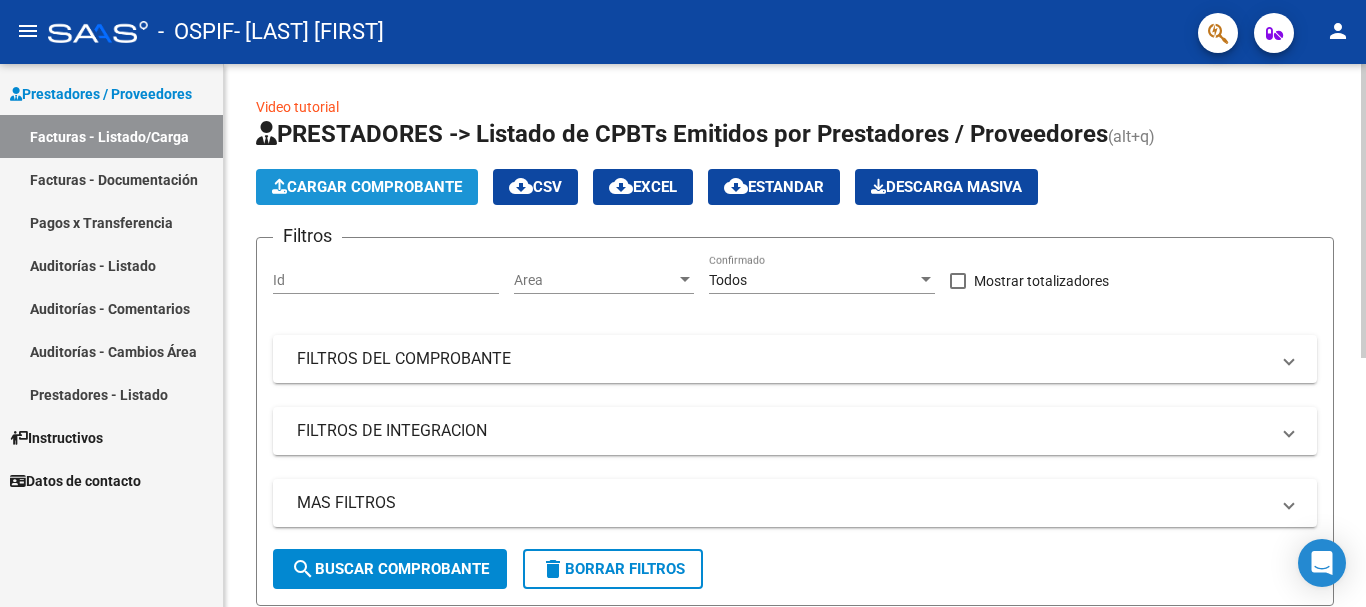 click on "Cargar Comprobante" 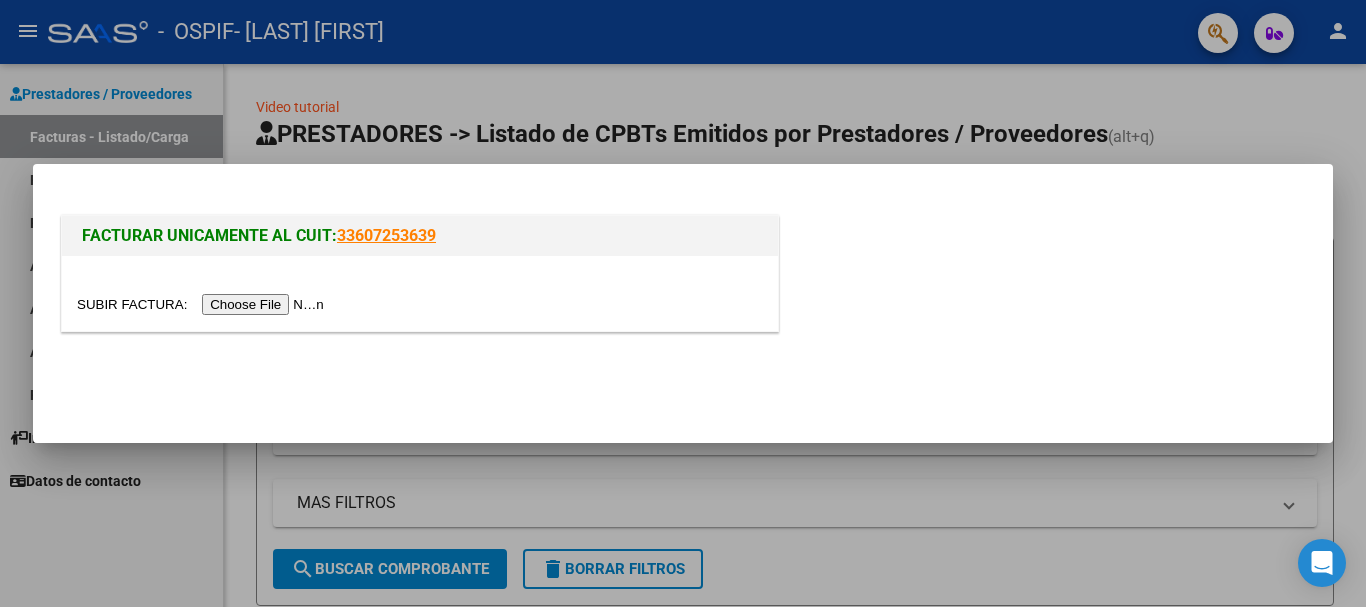click at bounding box center (203, 304) 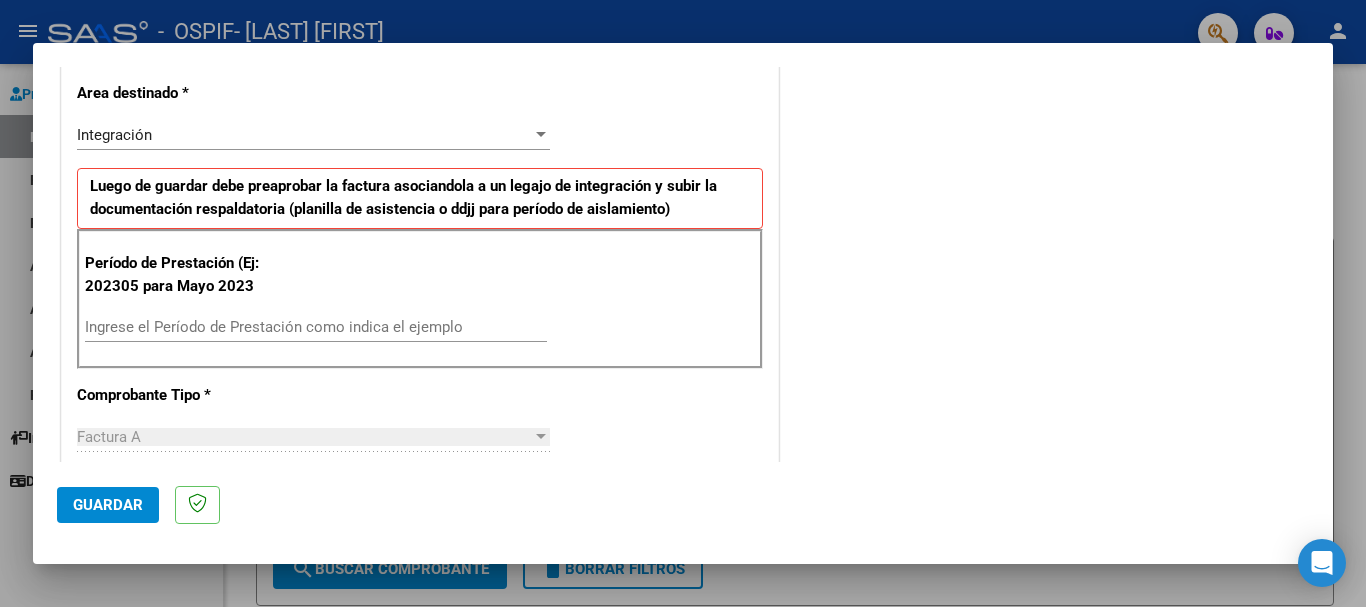 scroll, scrollTop: 432, scrollLeft: 0, axis: vertical 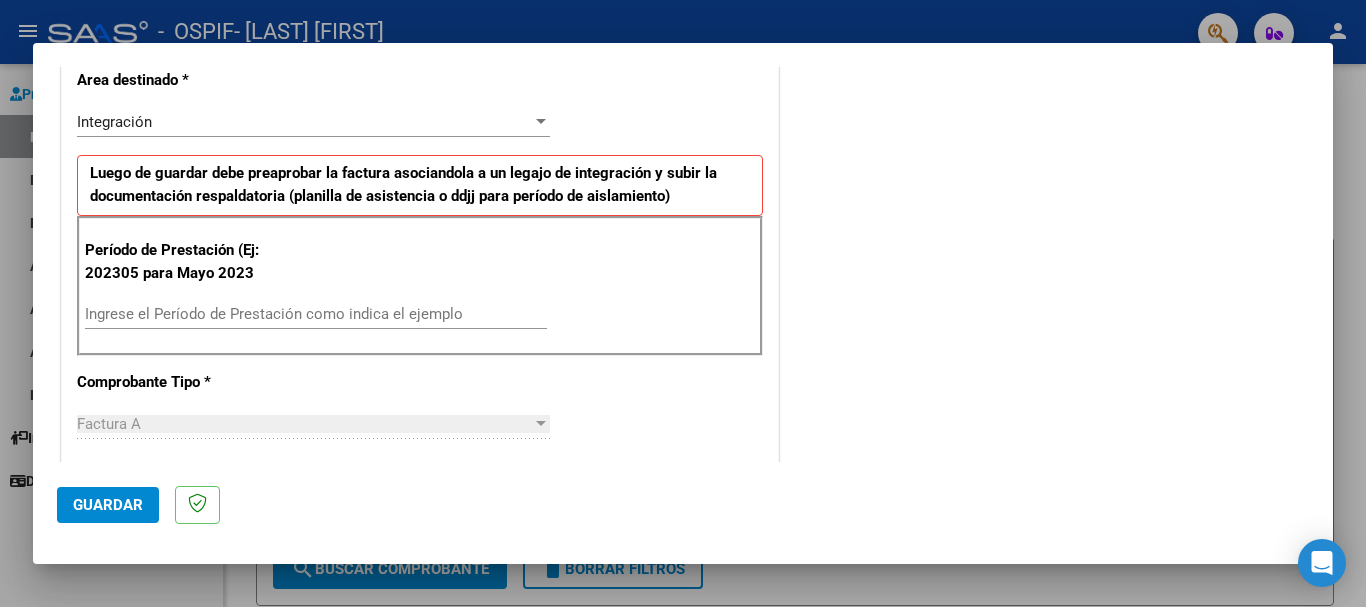 click on "Ingrese el Período de Prestación como indica el ejemplo" at bounding box center (316, 314) 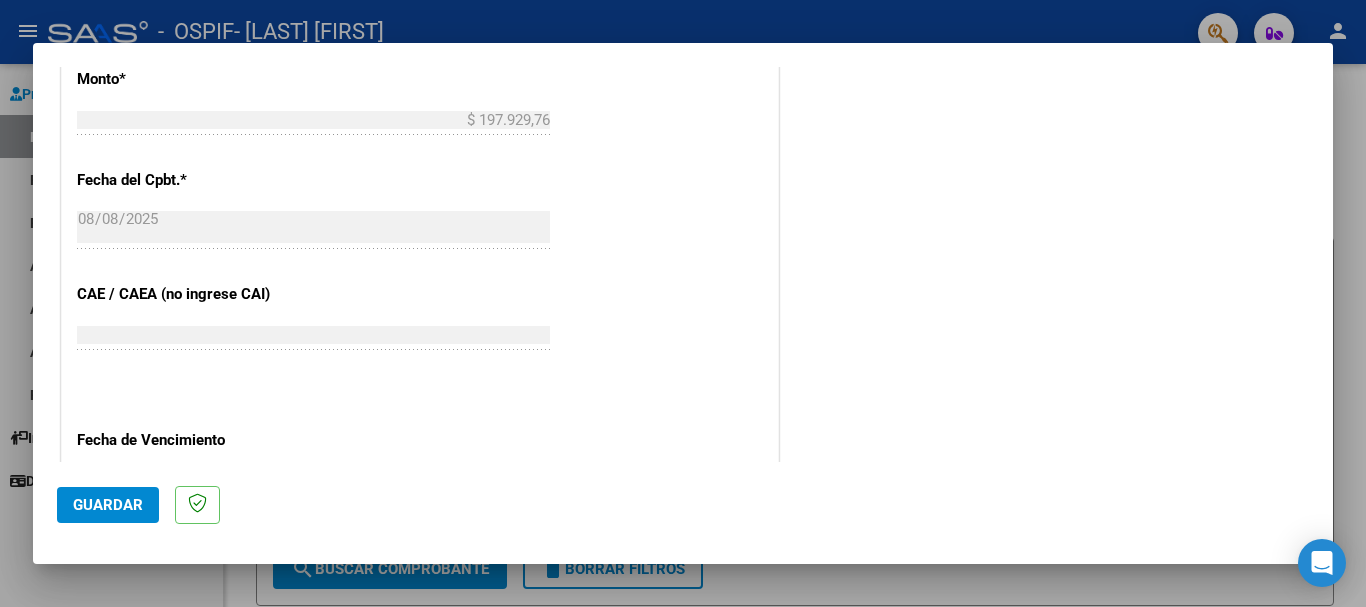 scroll, scrollTop: 1080, scrollLeft: 0, axis: vertical 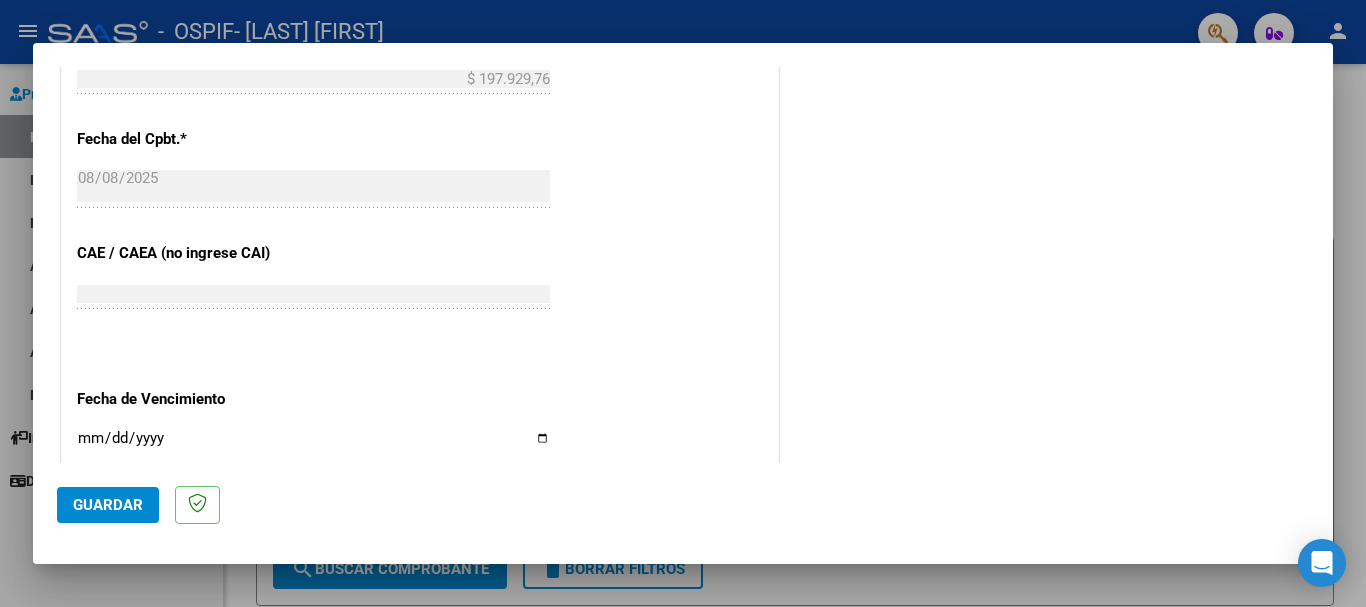 type on "202507" 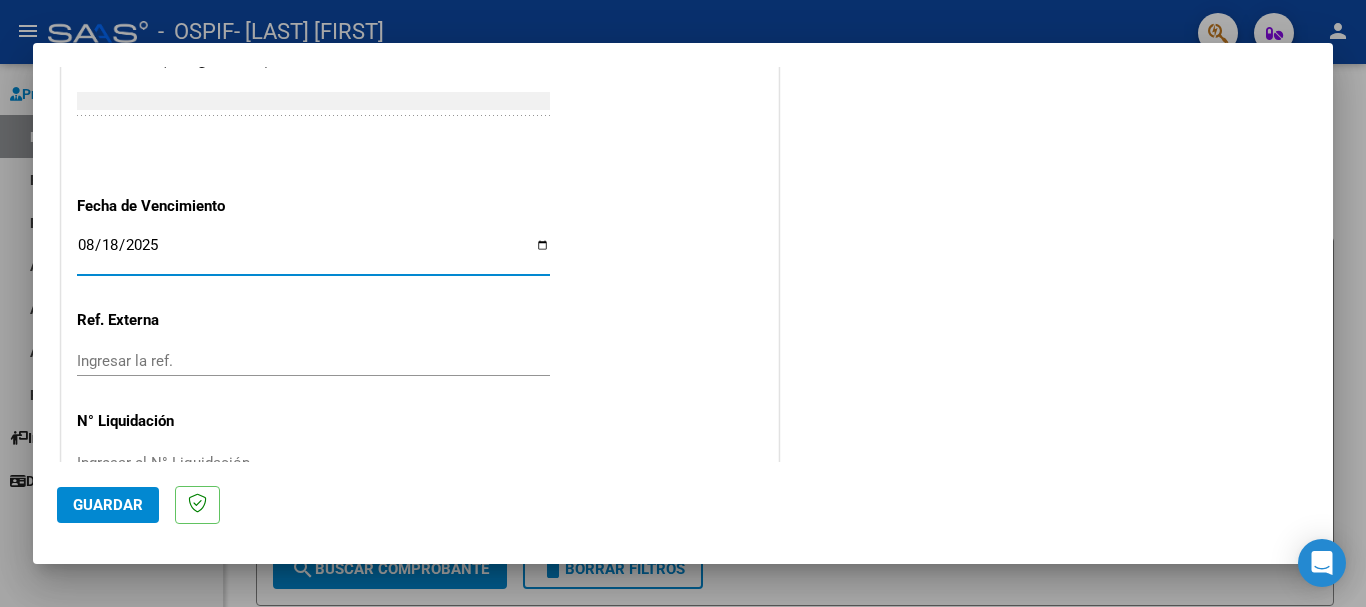 scroll, scrollTop: 1303, scrollLeft: 0, axis: vertical 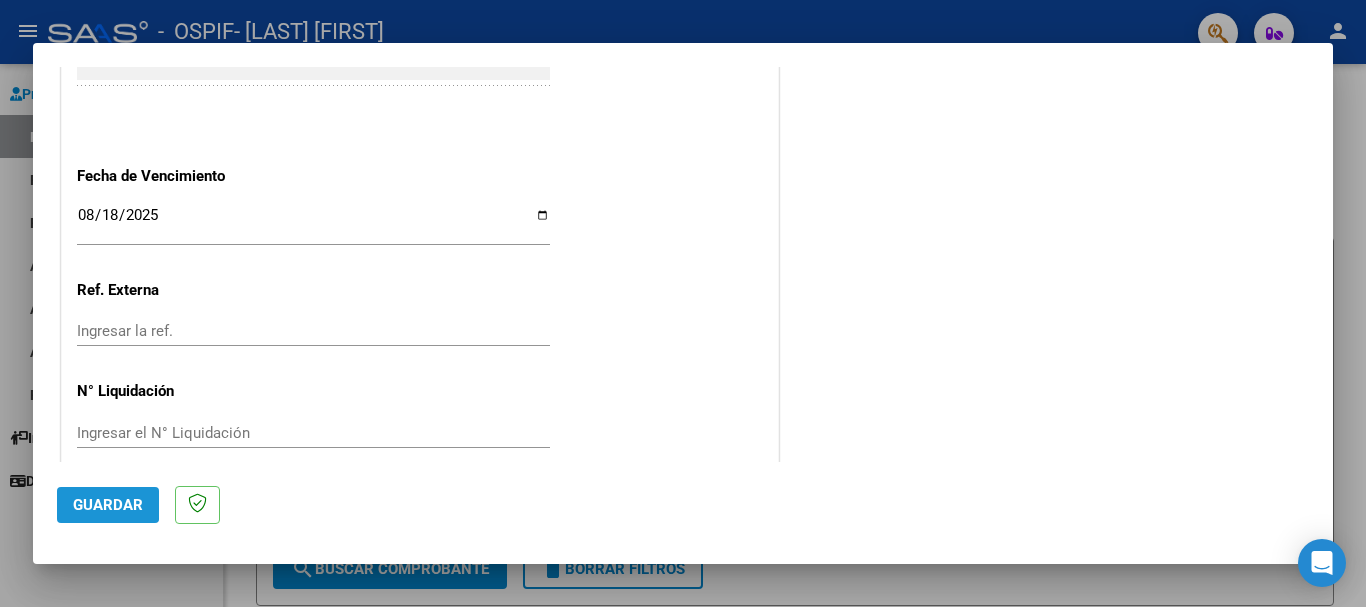 click on "Guardar" 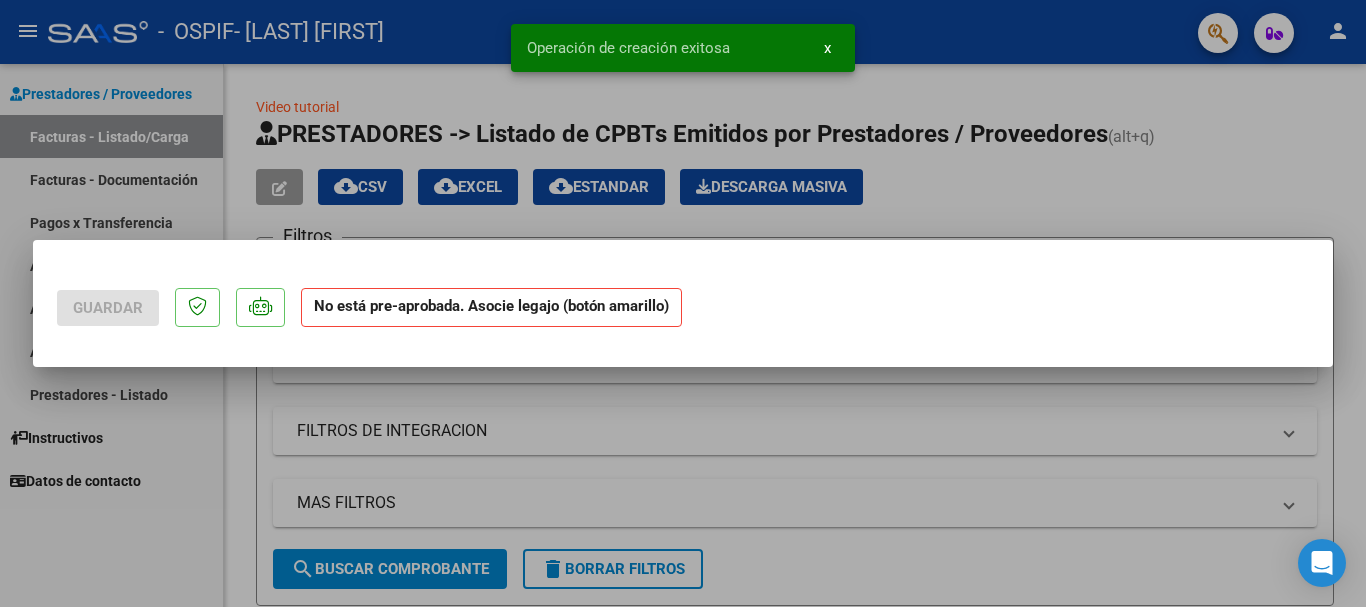 scroll, scrollTop: 0, scrollLeft: 0, axis: both 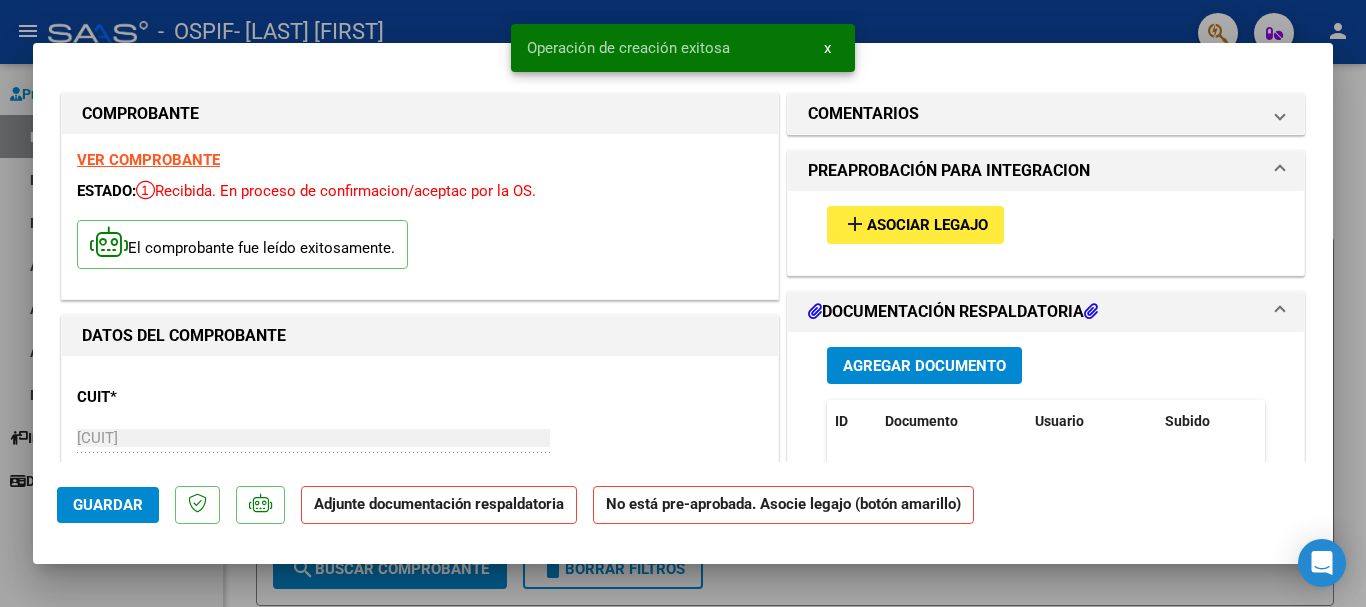 click on "Asociar Legajo" at bounding box center (927, 226) 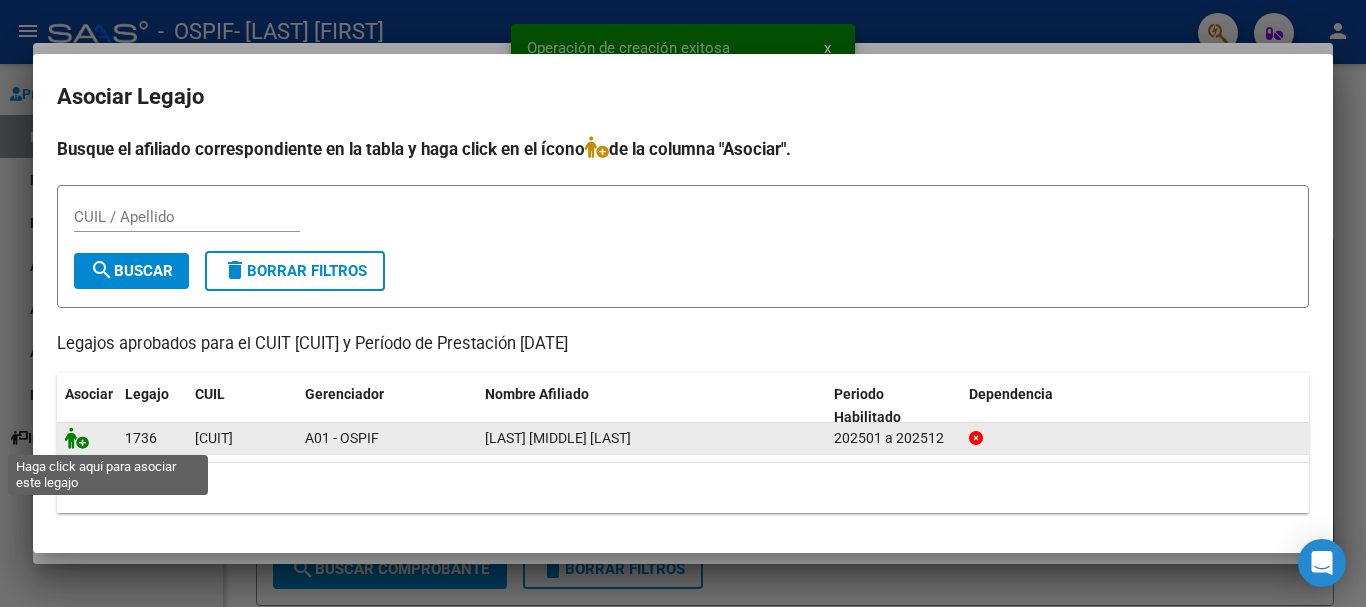 click 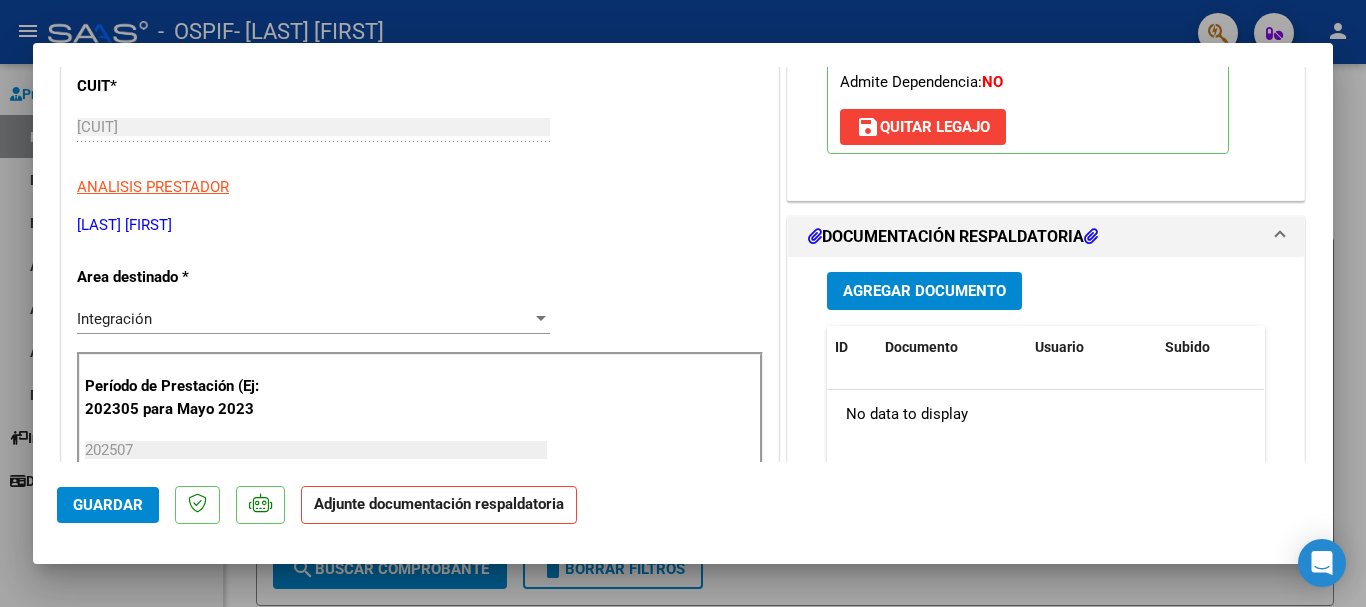 scroll, scrollTop: 324, scrollLeft: 0, axis: vertical 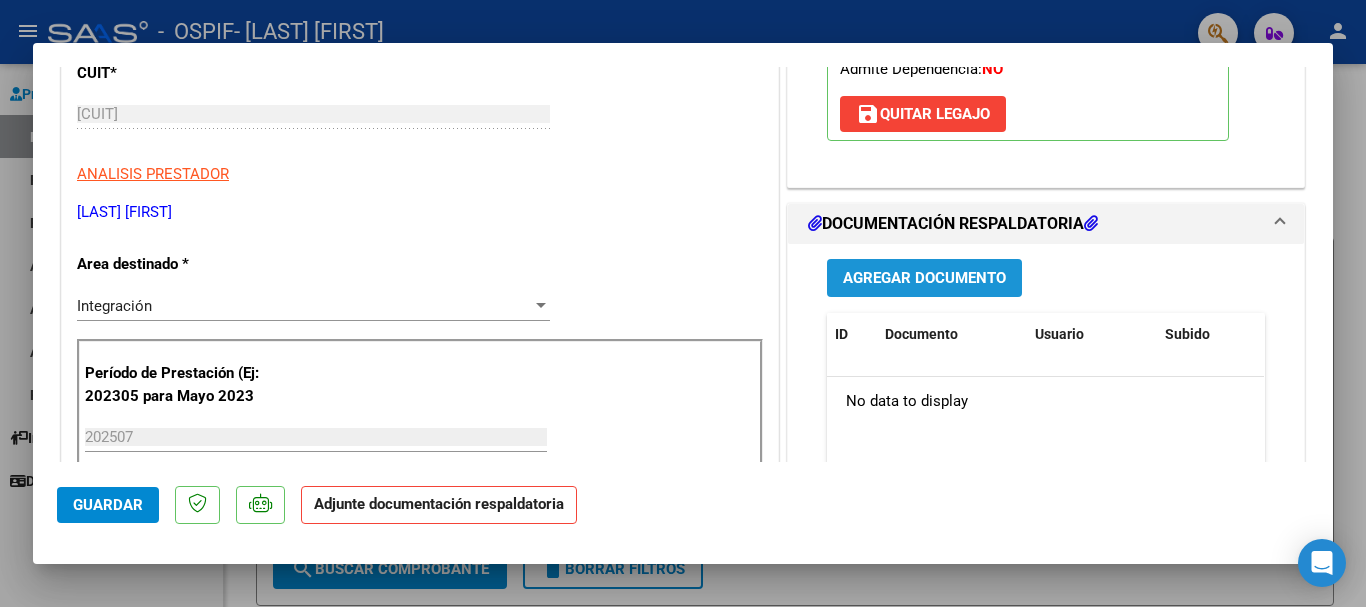 click on "Agregar Documento" at bounding box center [924, 279] 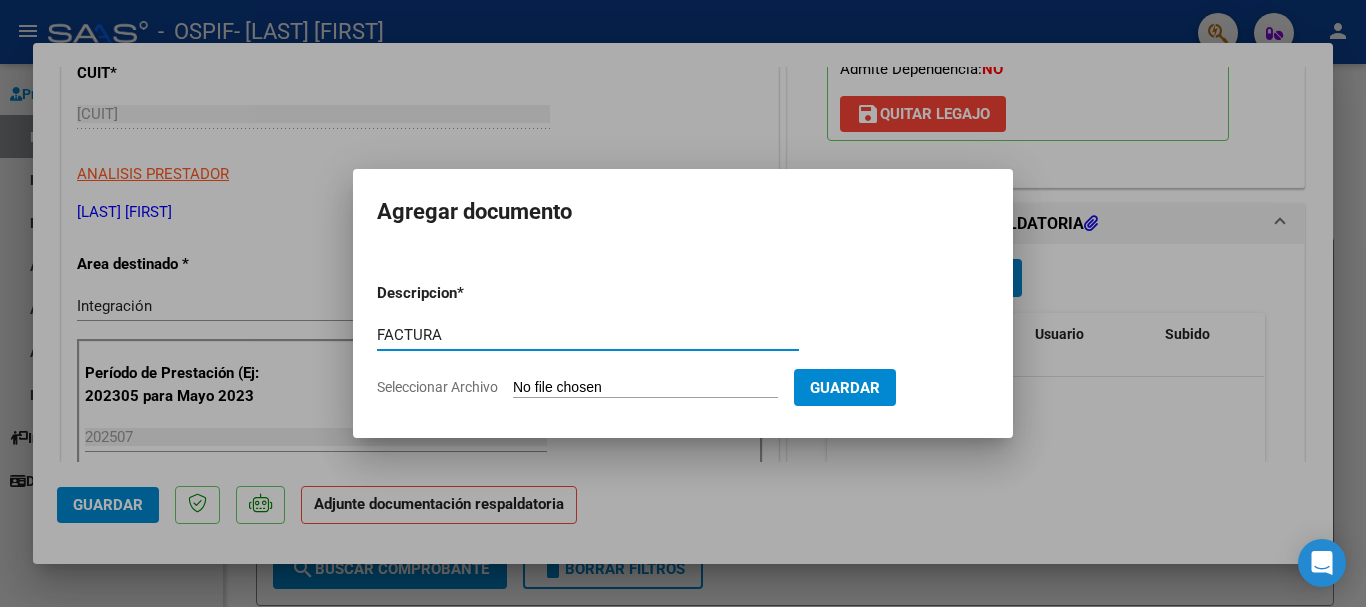 type on "FACTURA" 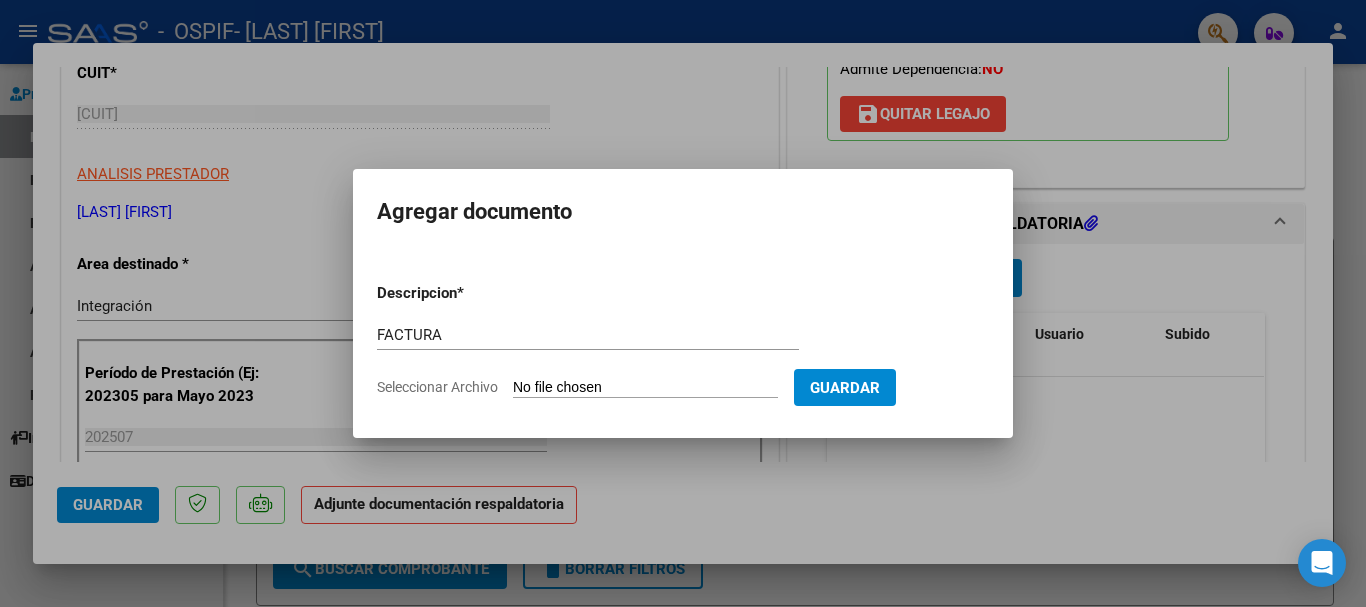 click on "Seleccionar Archivo" at bounding box center [645, 388] 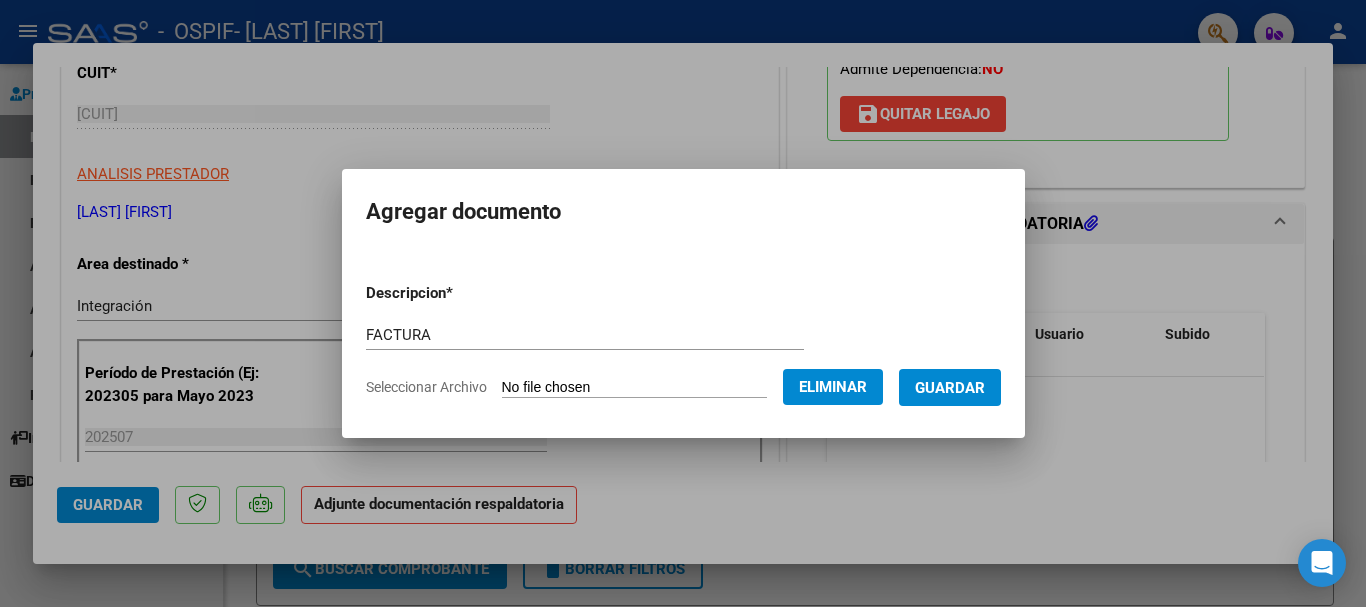 click on "Guardar" at bounding box center (950, 388) 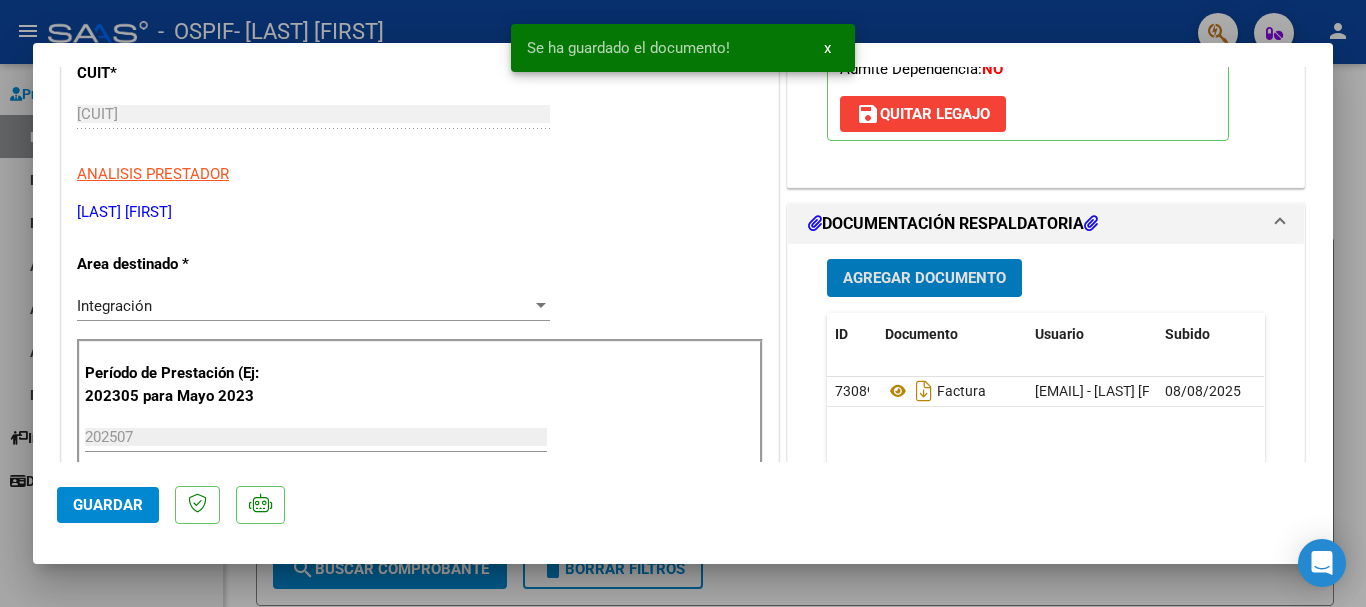 click on "Agregar Documento" at bounding box center [924, 279] 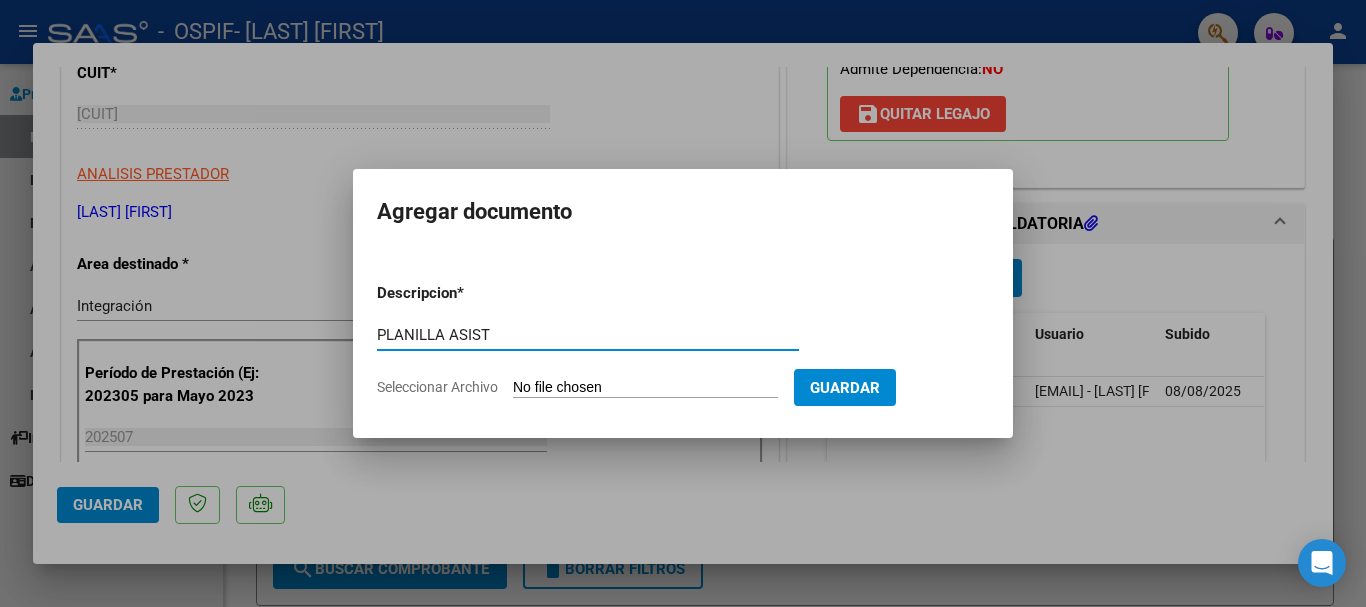 type on "PLANILLA ASIST" 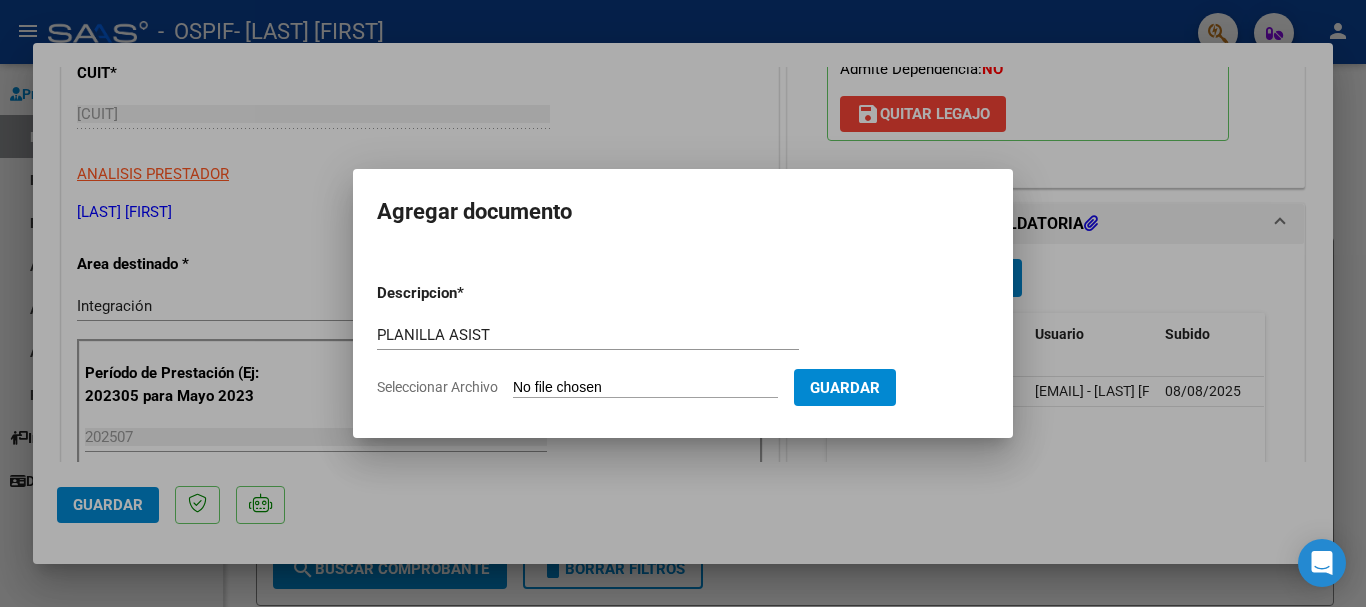 click on "Seleccionar Archivo" at bounding box center [645, 388] 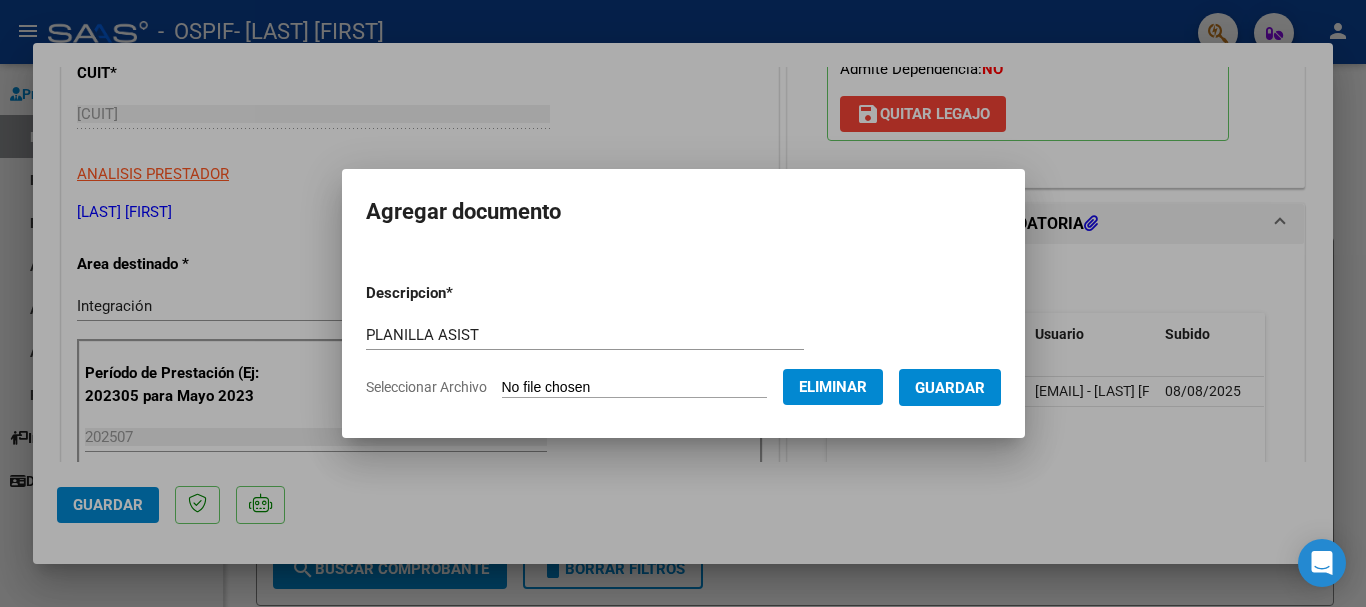 click on "Guardar" at bounding box center [950, 388] 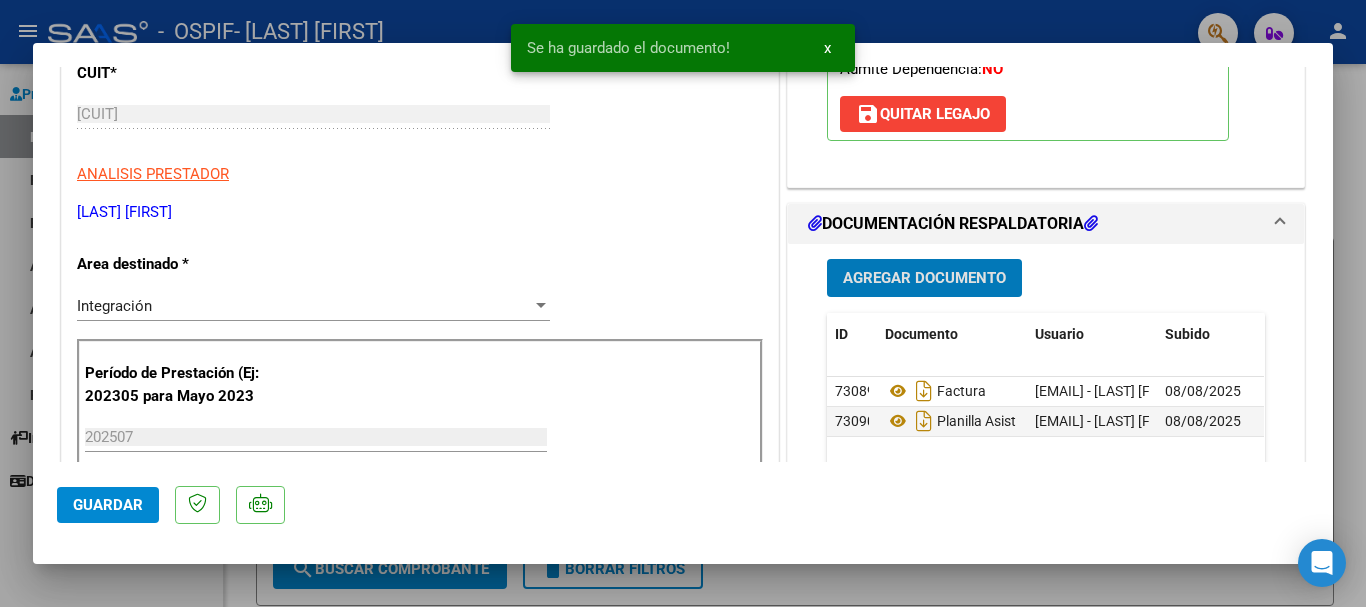 click on "Guardar" 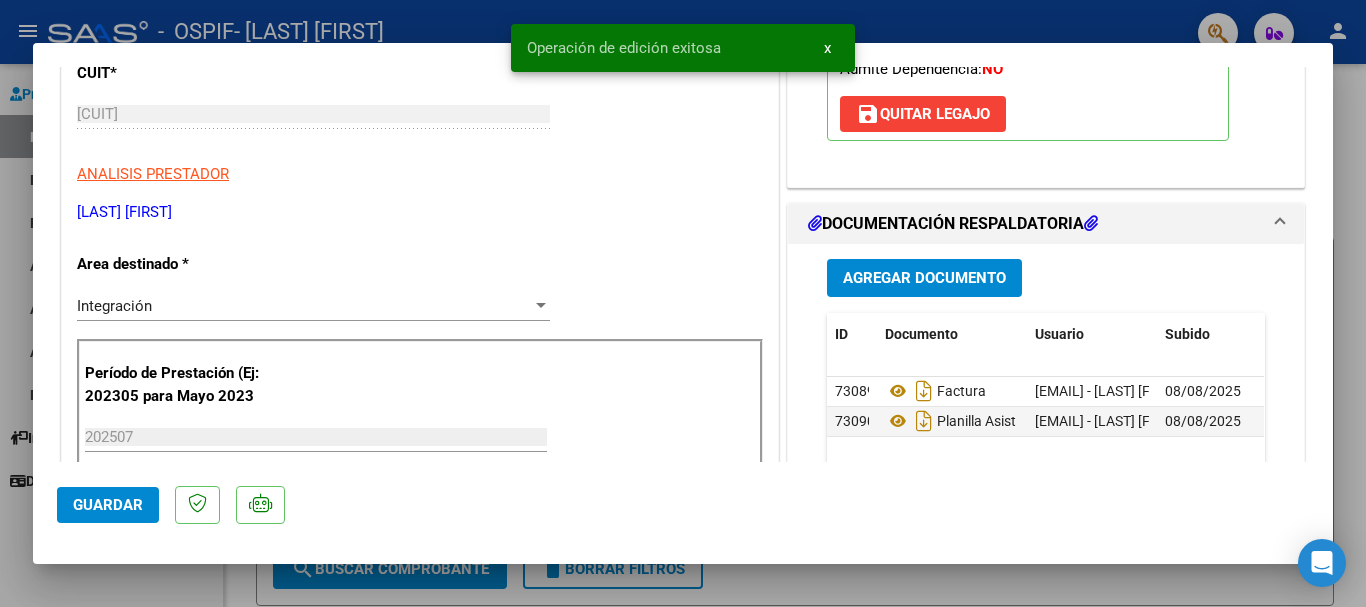 click at bounding box center [683, 303] 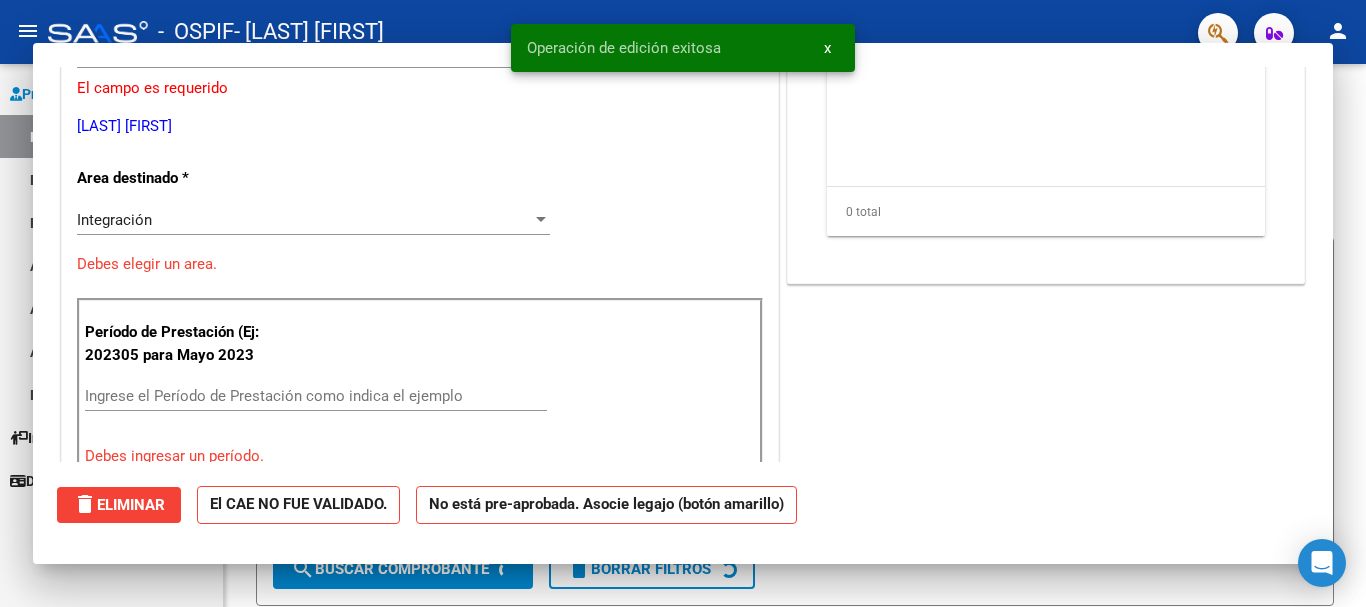 scroll, scrollTop: 0, scrollLeft: 0, axis: both 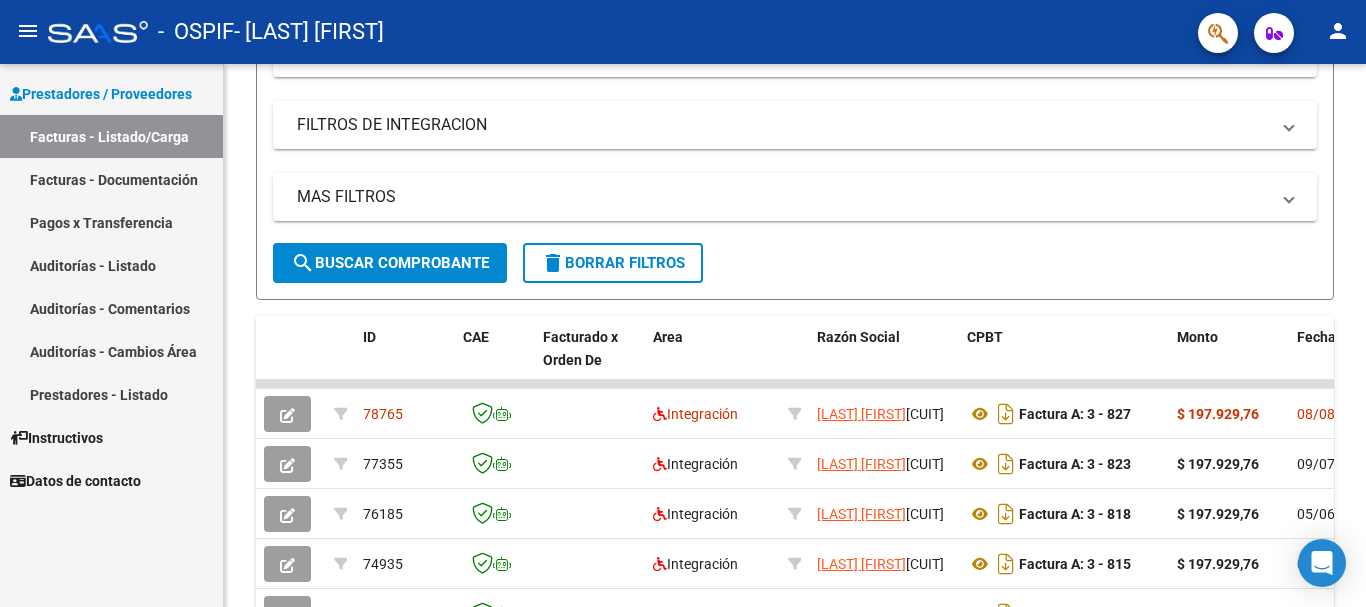 click on "person" 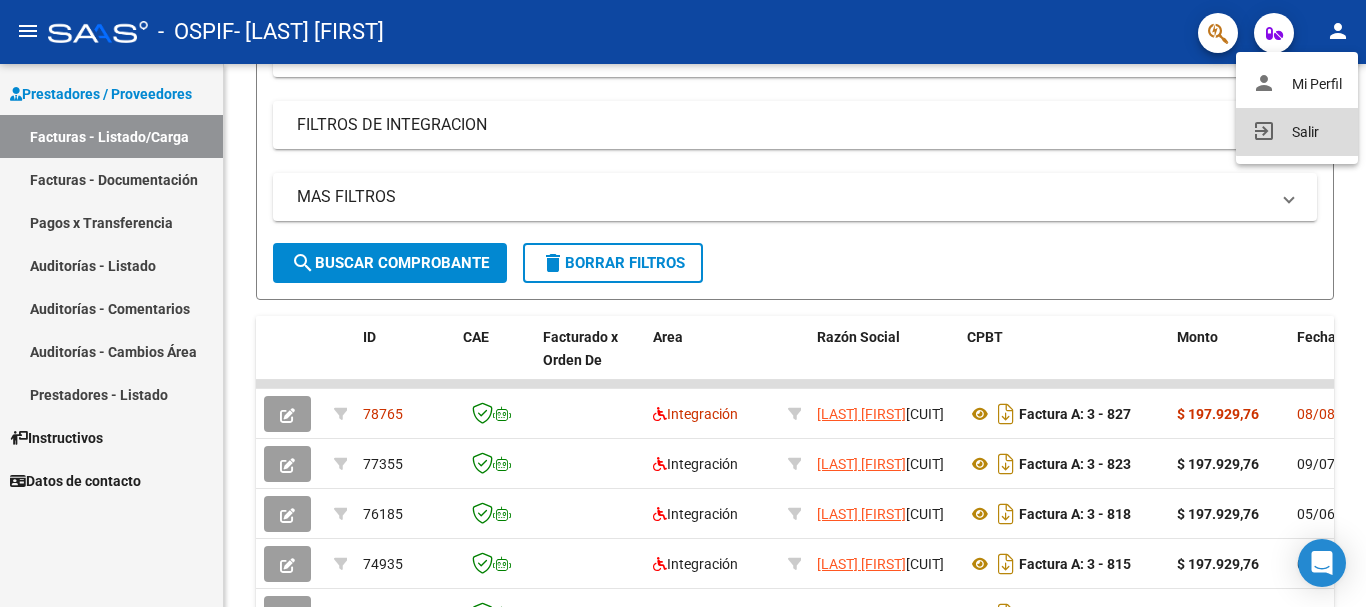click on "exit_to_app  Salir" at bounding box center [1297, 132] 